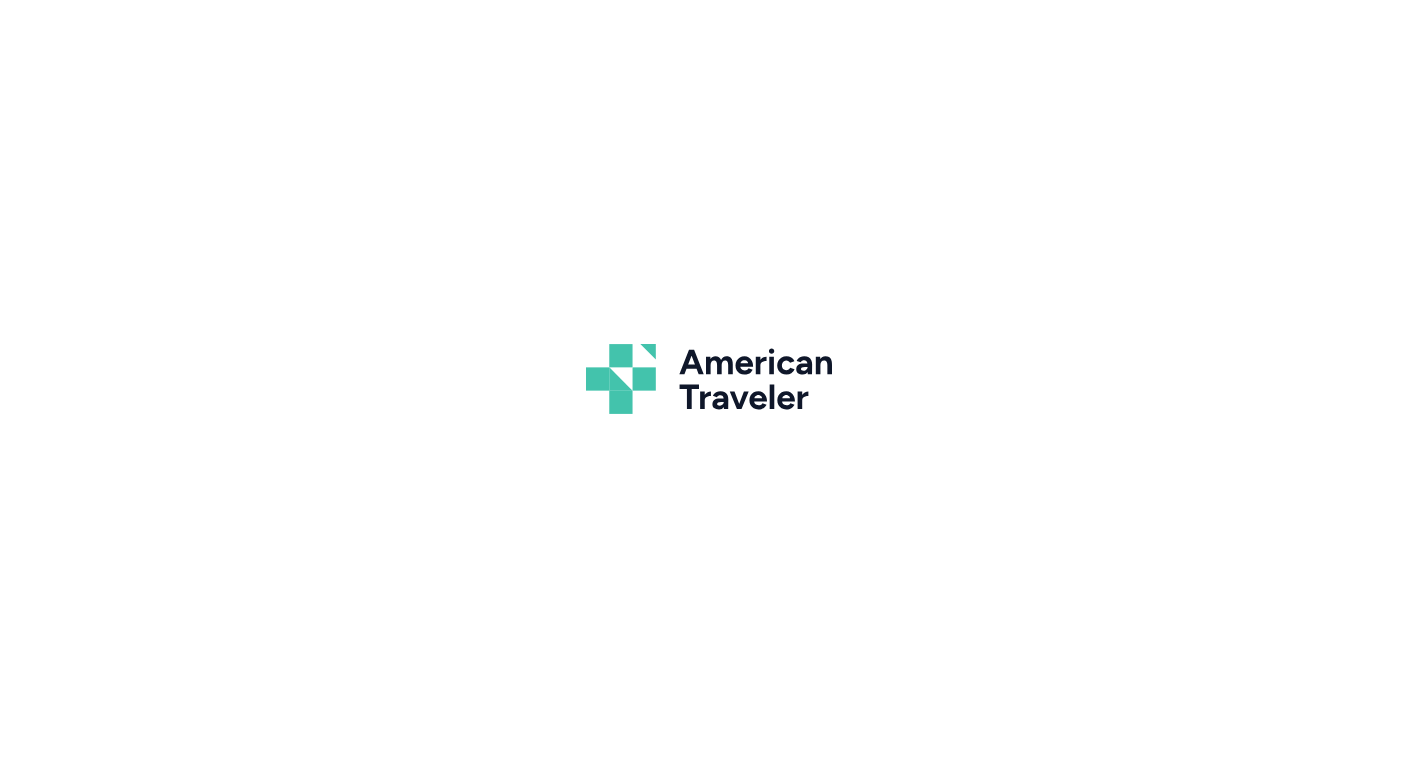 scroll, scrollTop: 0, scrollLeft: 0, axis: both 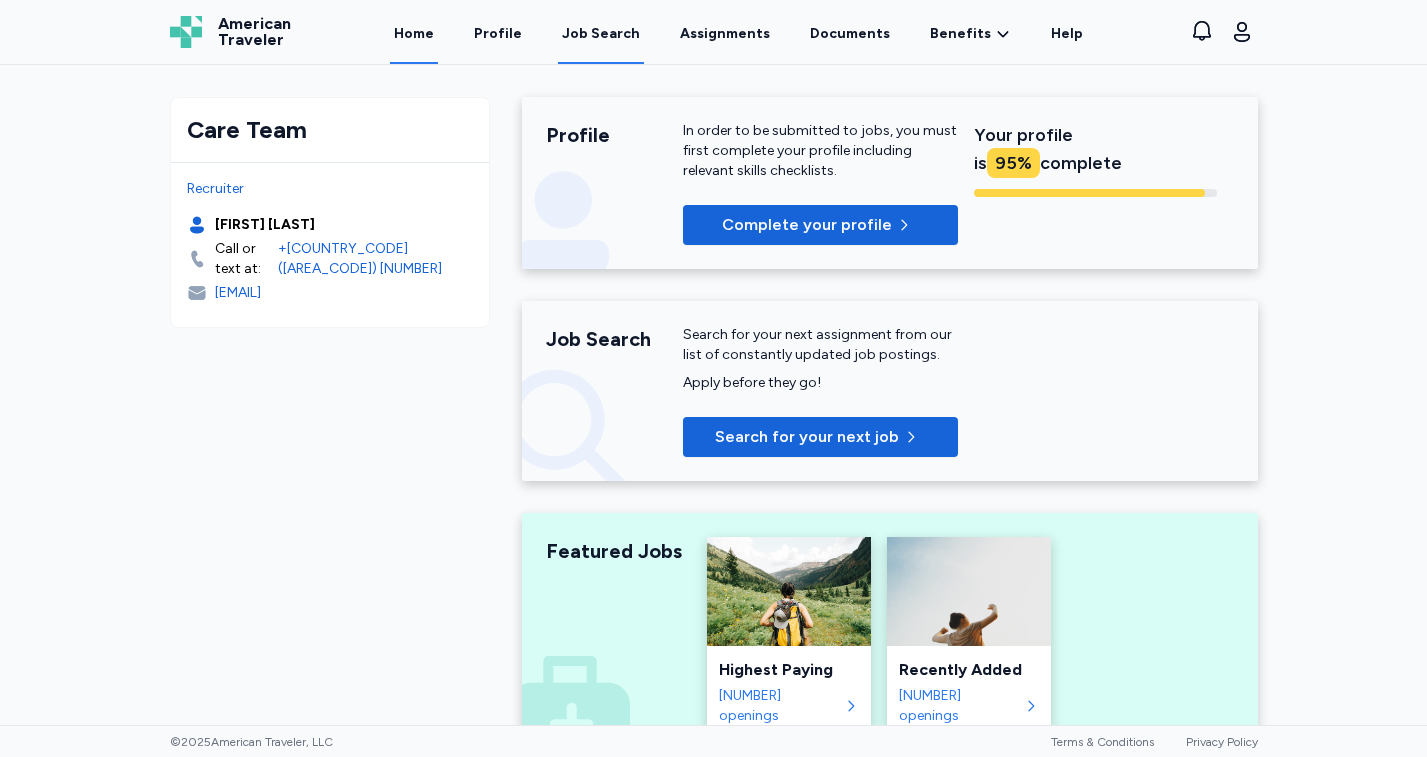 click on "Job Search" at bounding box center (601, 34) 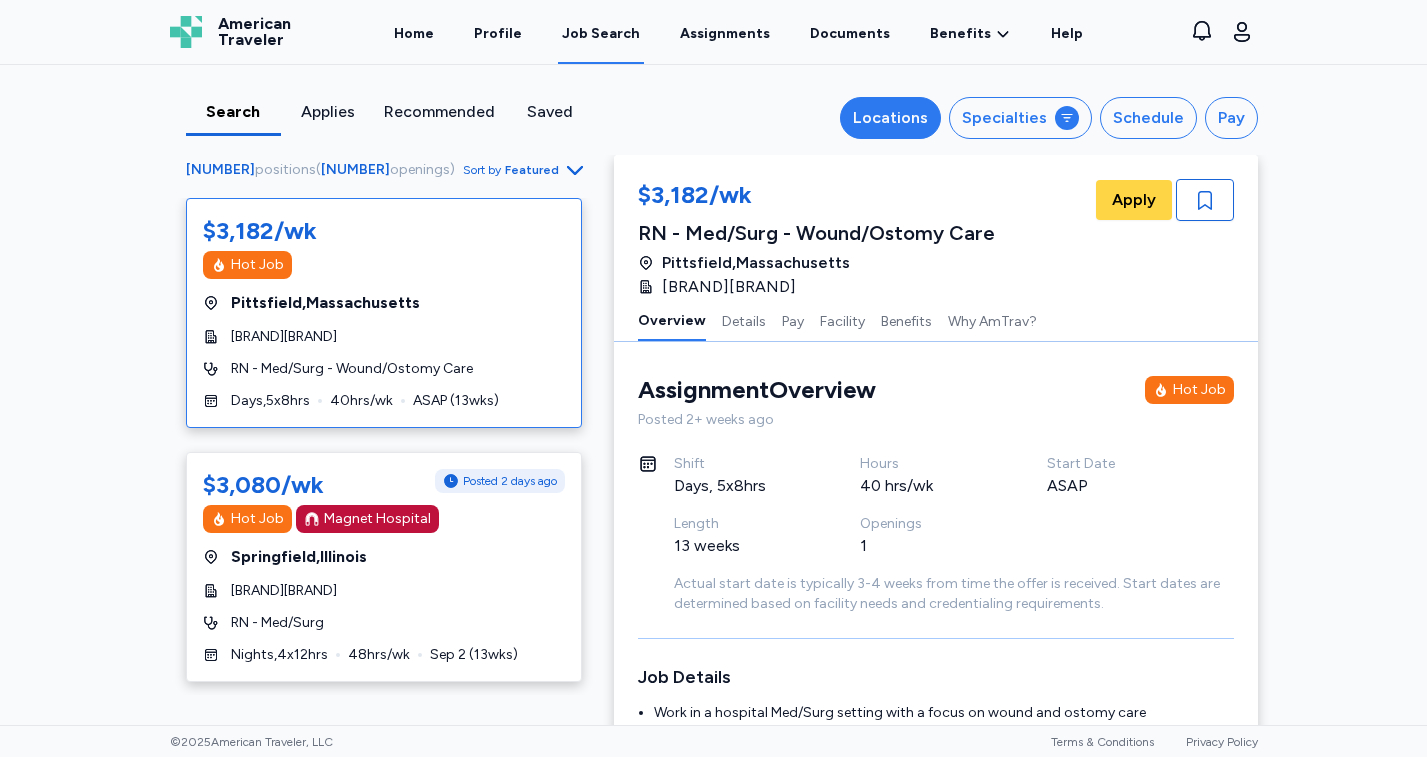 click on "Locations" at bounding box center [890, 118] 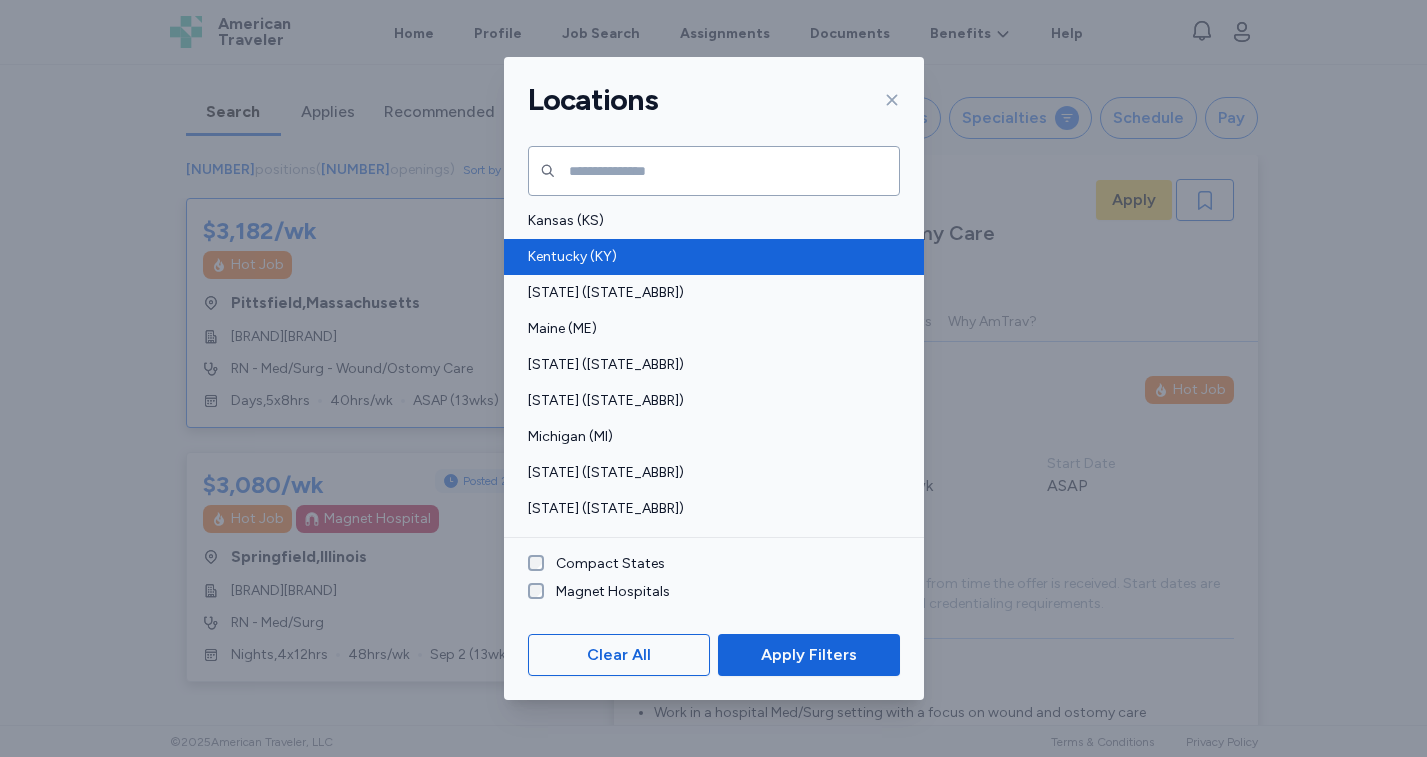 scroll, scrollTop: 576, scrollLeft: 0, axis: vertical 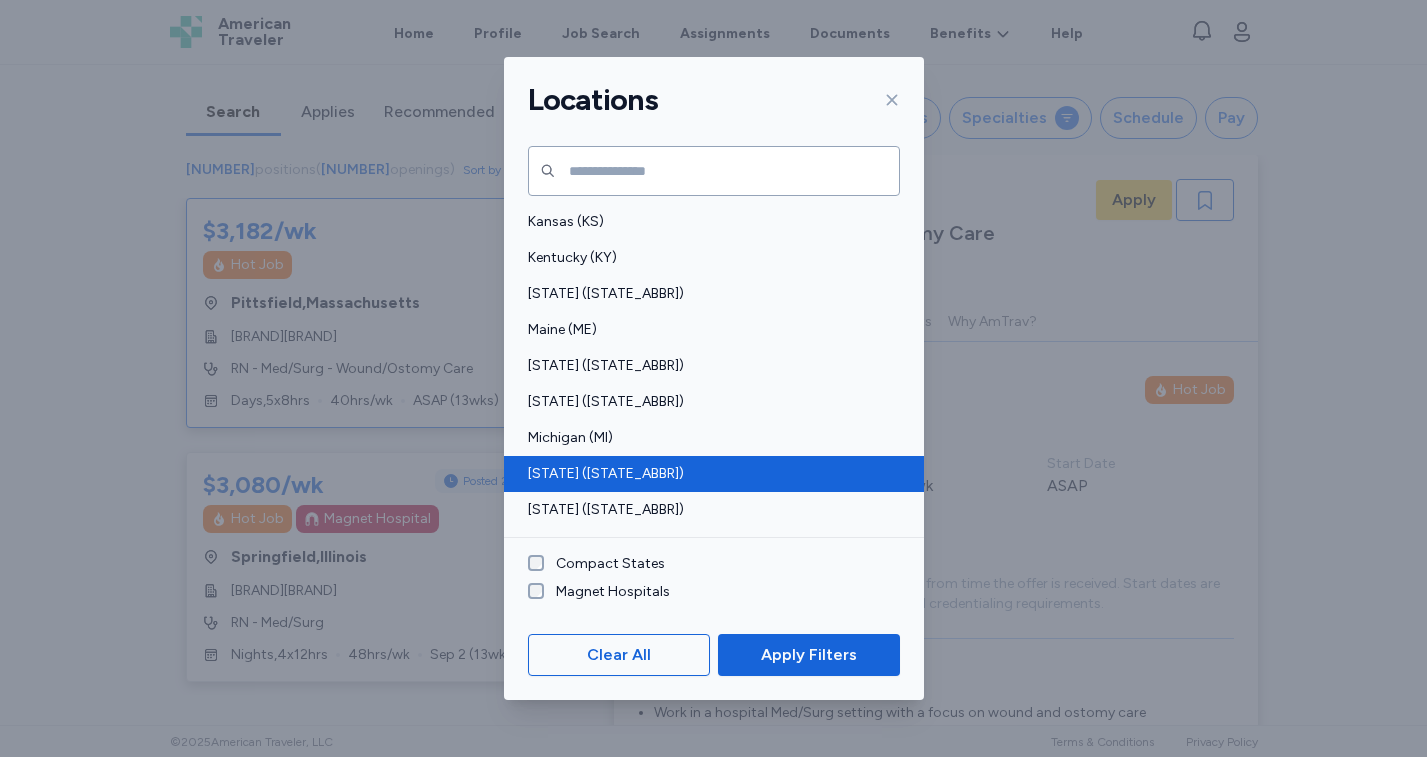 click on "[STATE] ([STATE_ABBR])" at bounding box center (708, 474) 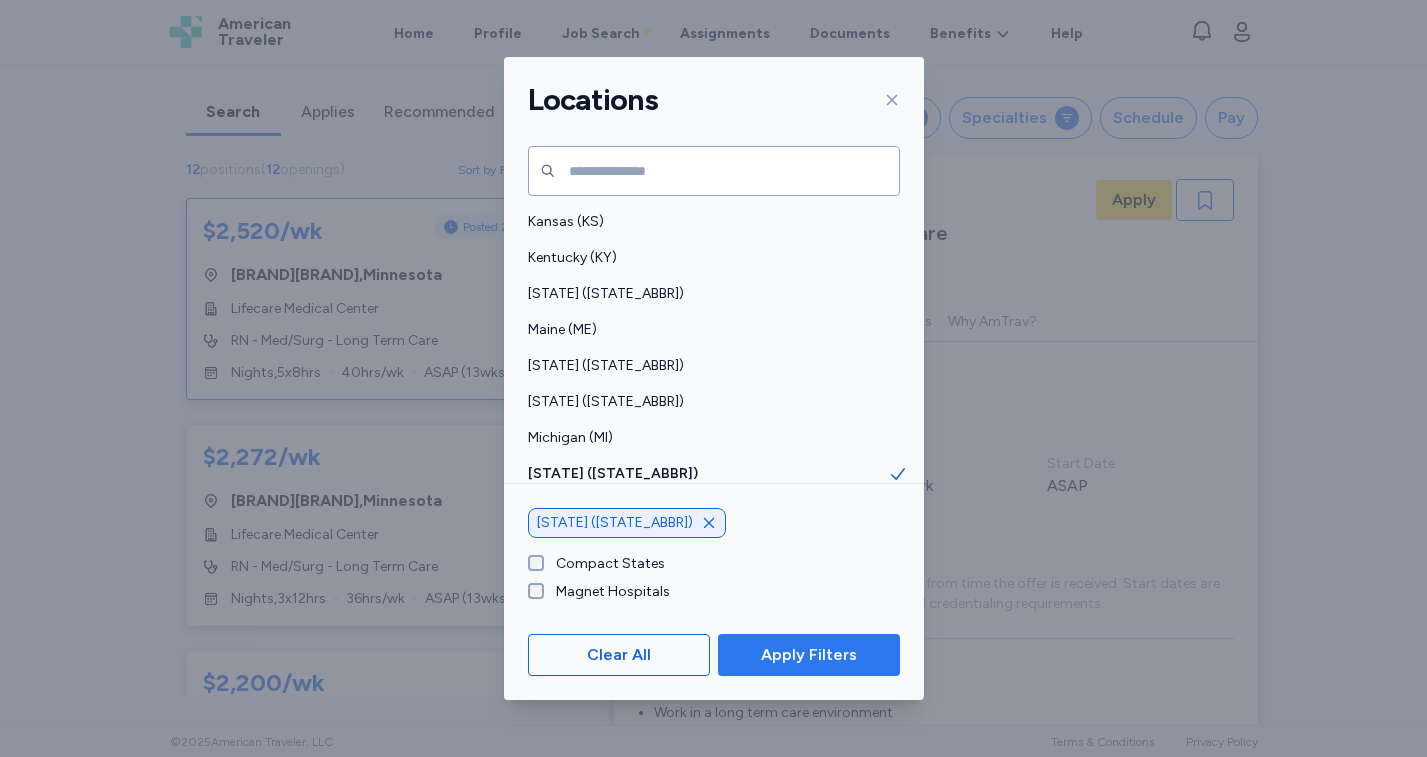 scroll, scrollTop: 2, scrollLeft: 0, axis: vertical 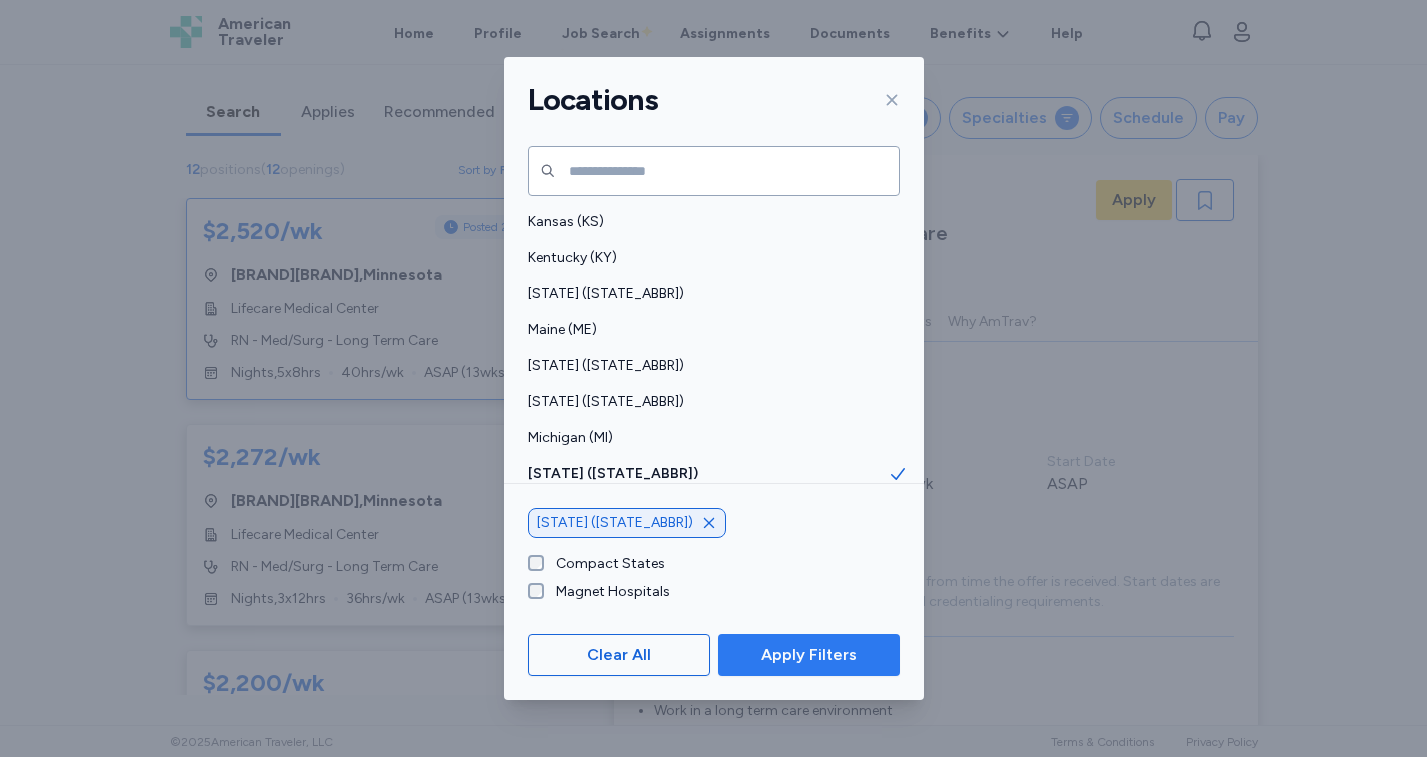 click on "Apply Filters" at bounding box center (809, 655) 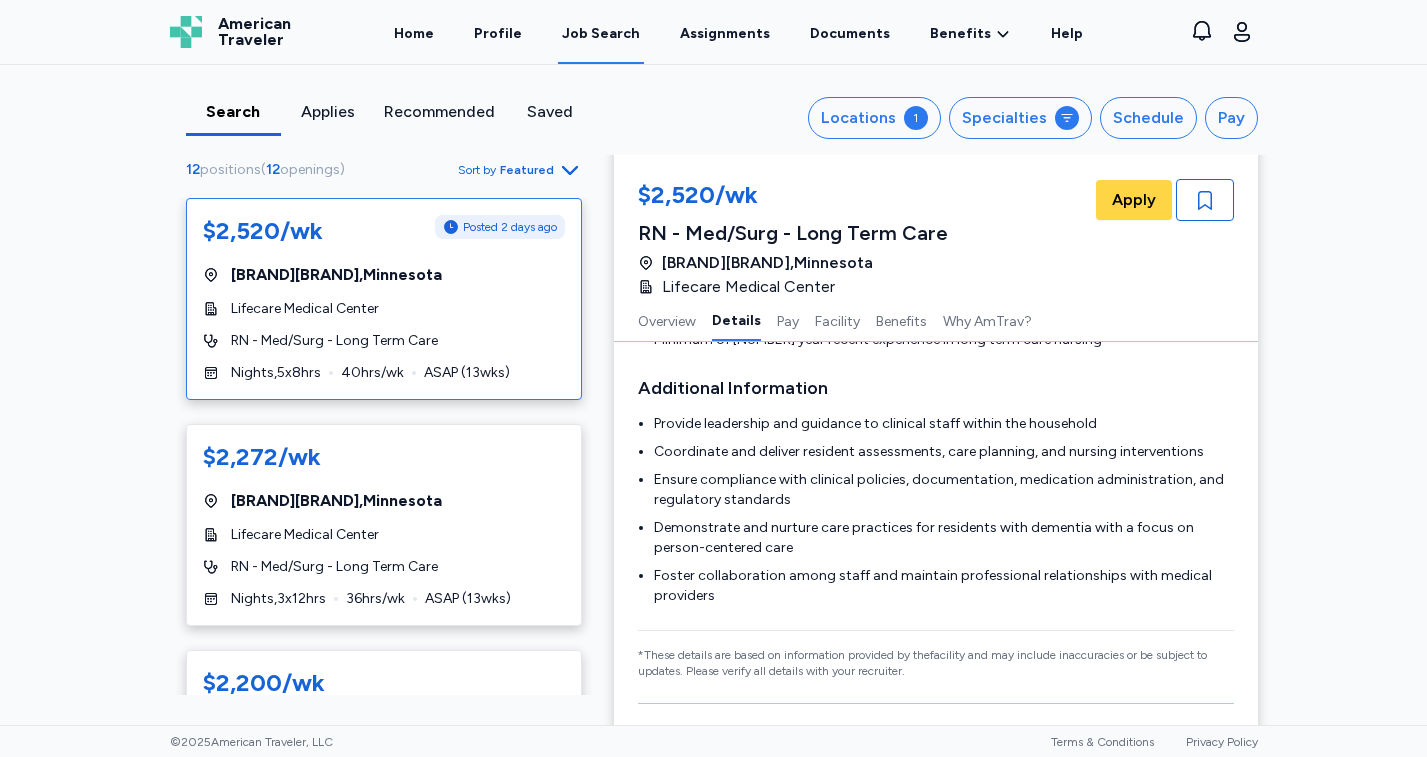scroll, scrollTop: 567, scrollLeft: 0, axis: vertical 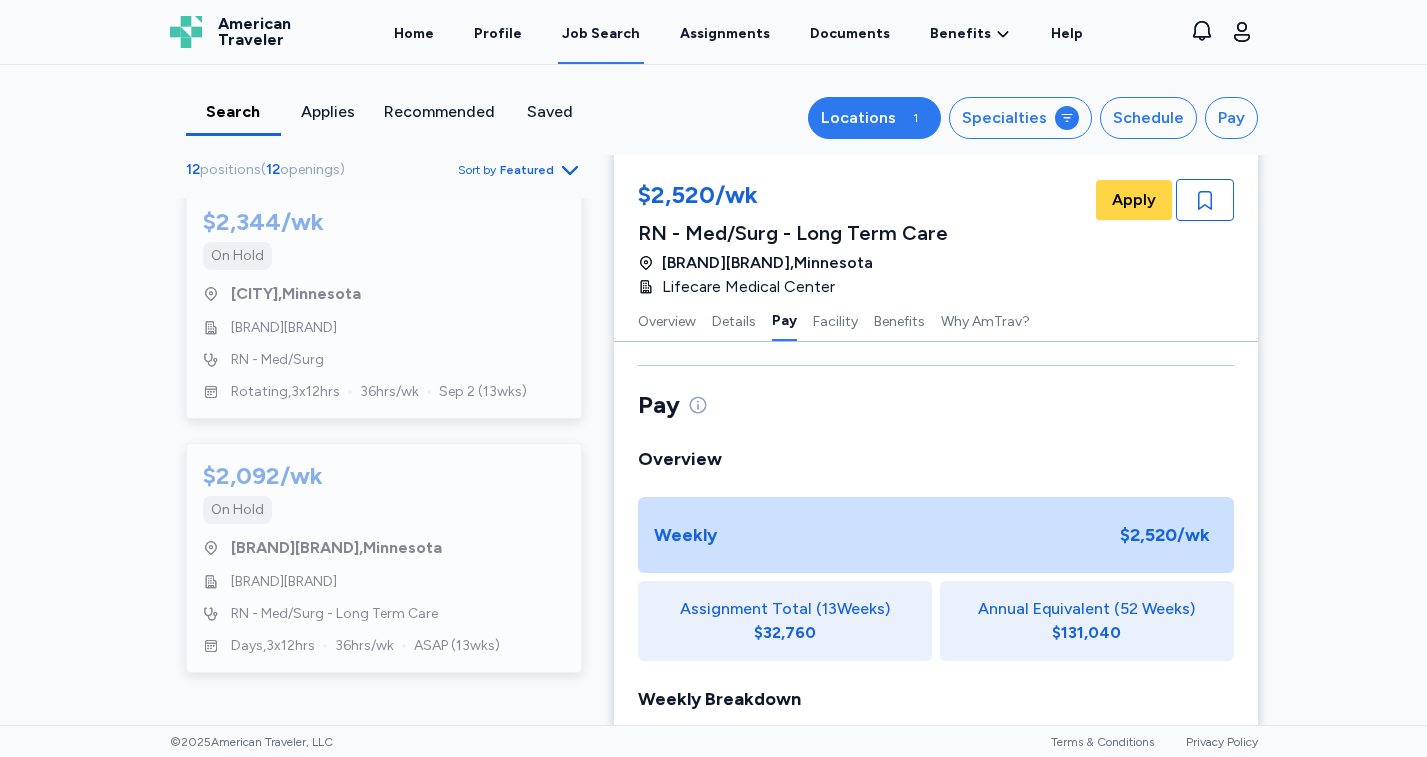 click on "Locations" at bounding box center (858, 118) 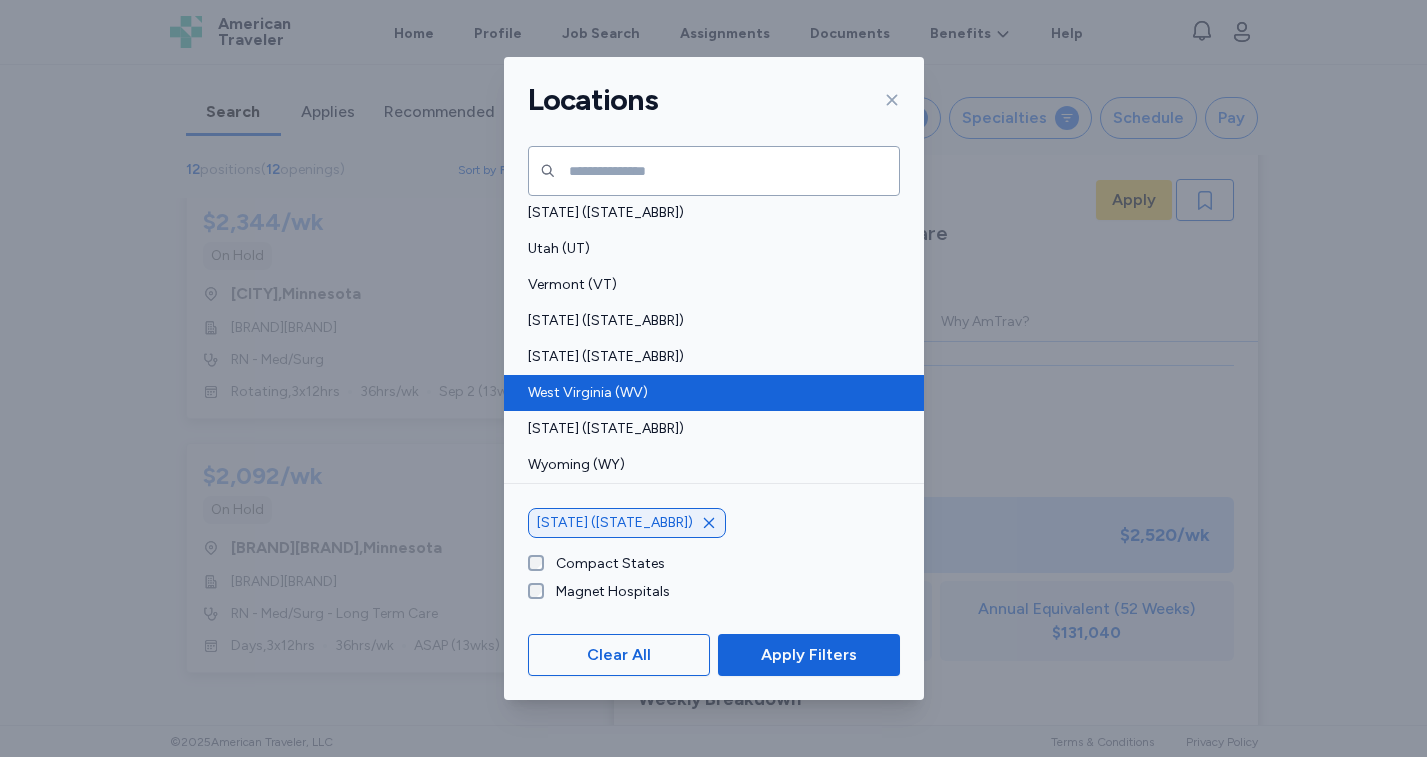 scroll, scrollTop: 1557, scrollLeft: 0, axis: vertical 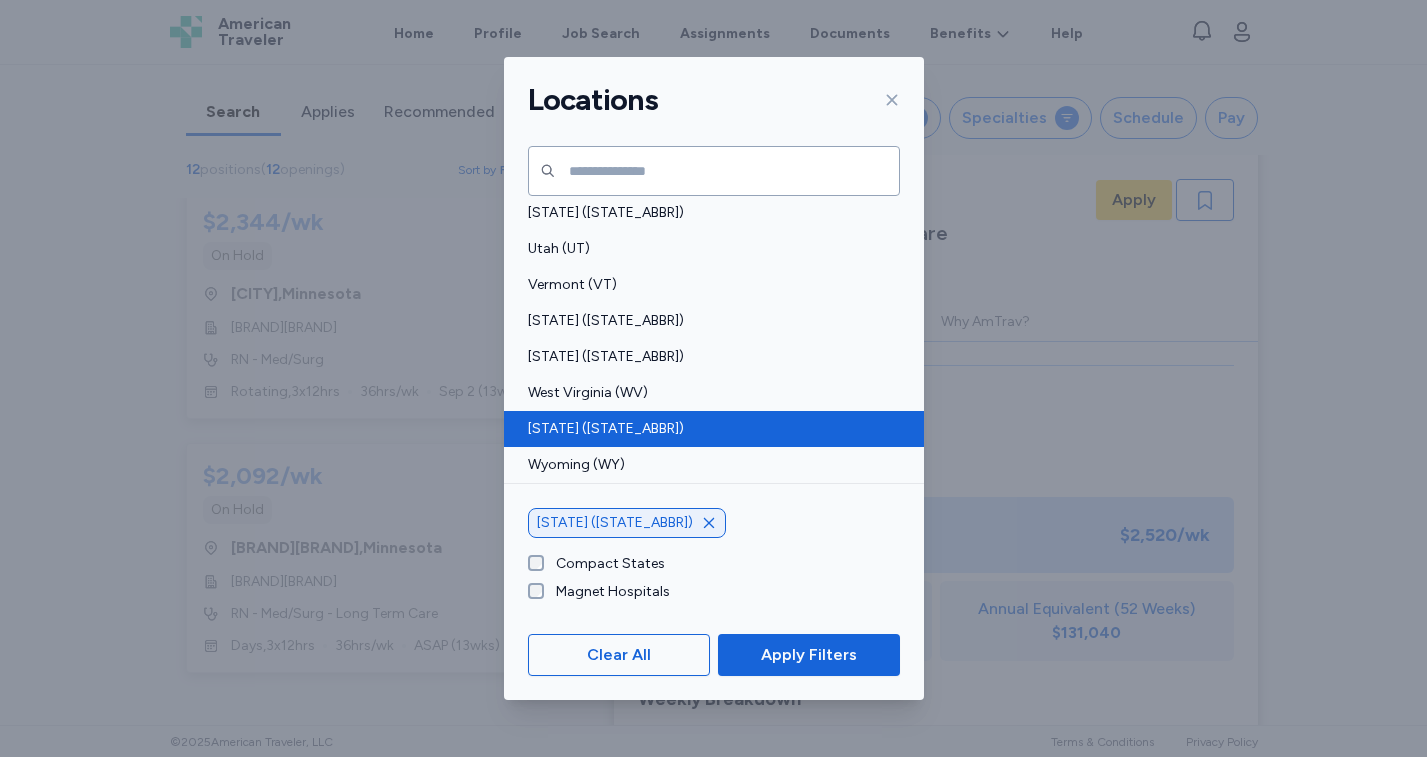 click on "[STATE] ([STATE_ABBR])" at bounding box center (708, 429) 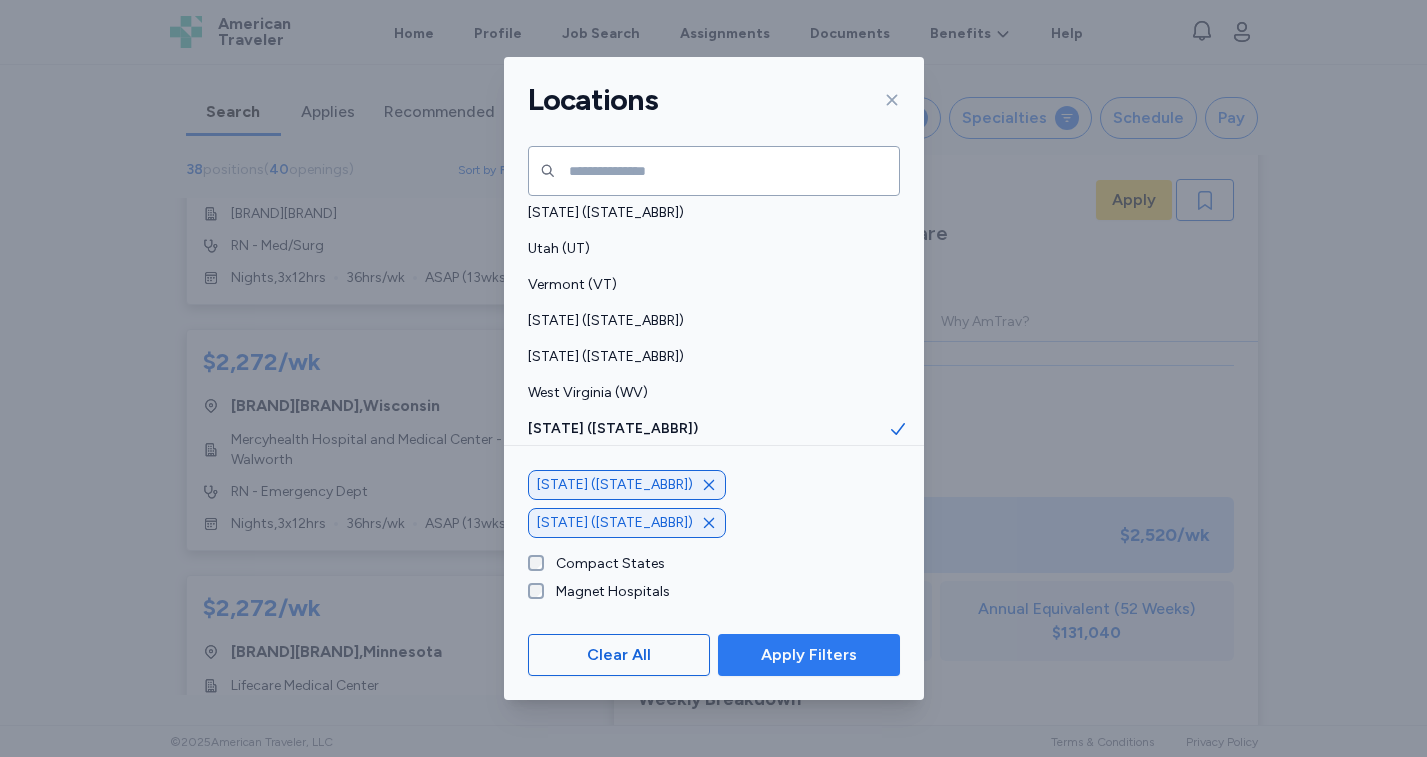 click on "Apply Filters" at bounding box center [809, 655] 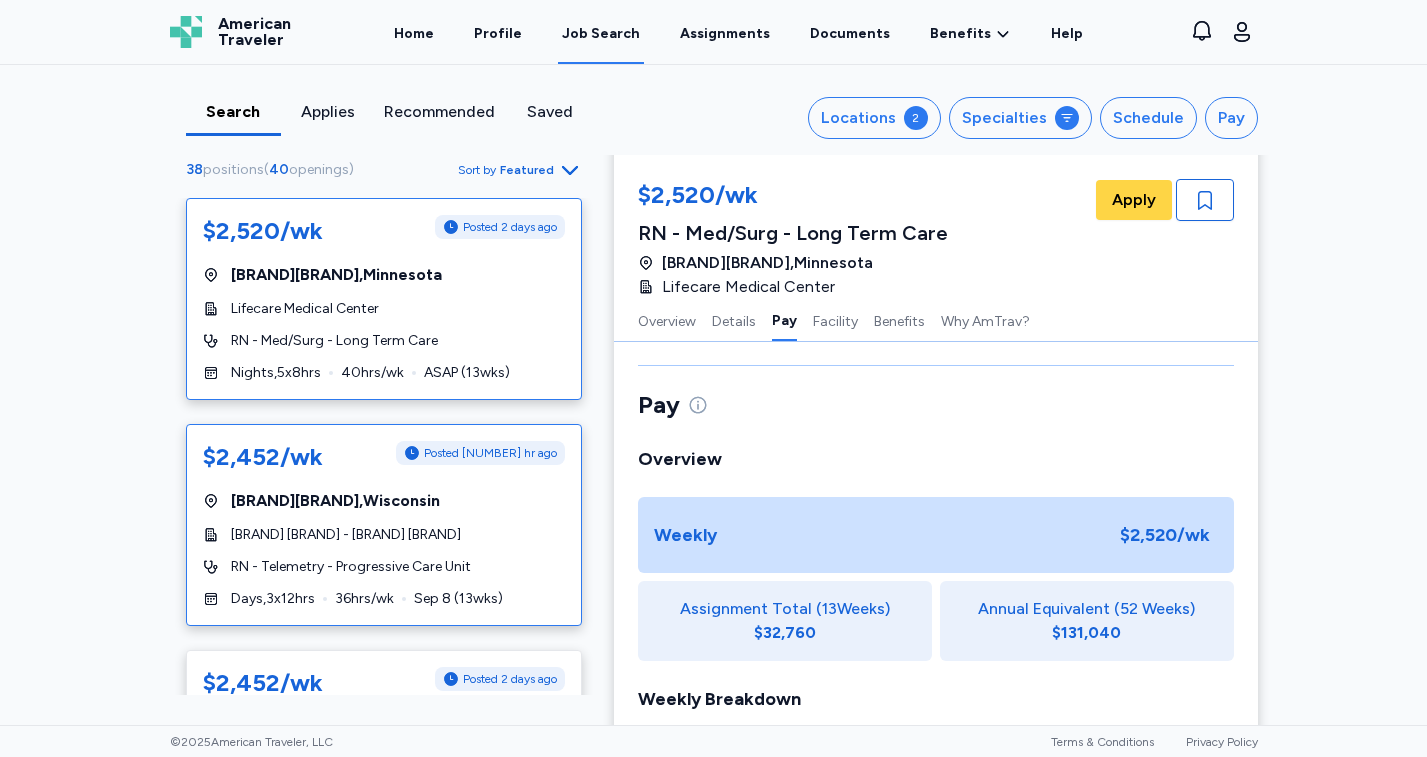 scroll, scrollTop: 0, scrollLeft: 0, axis: both 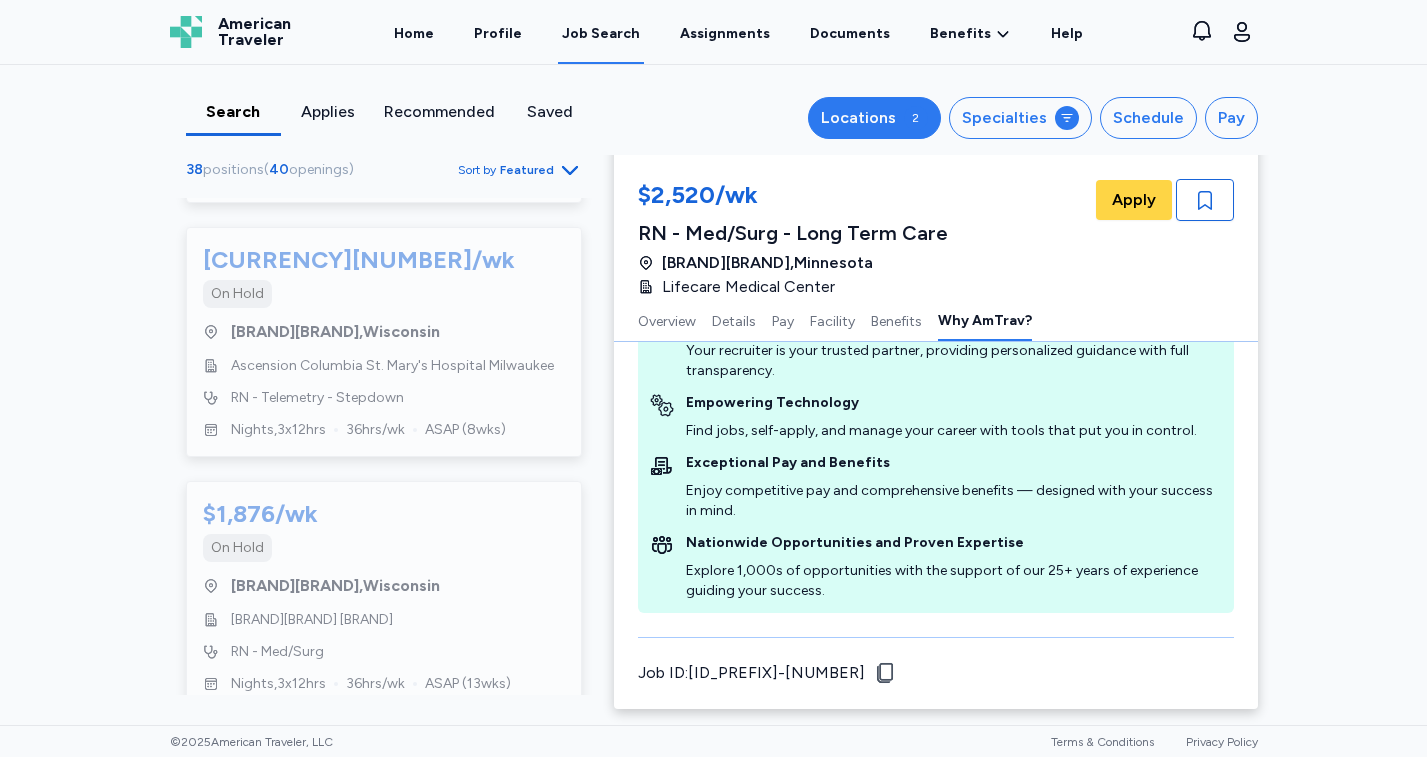 click on "Locations" at bounding box center (858, 118) 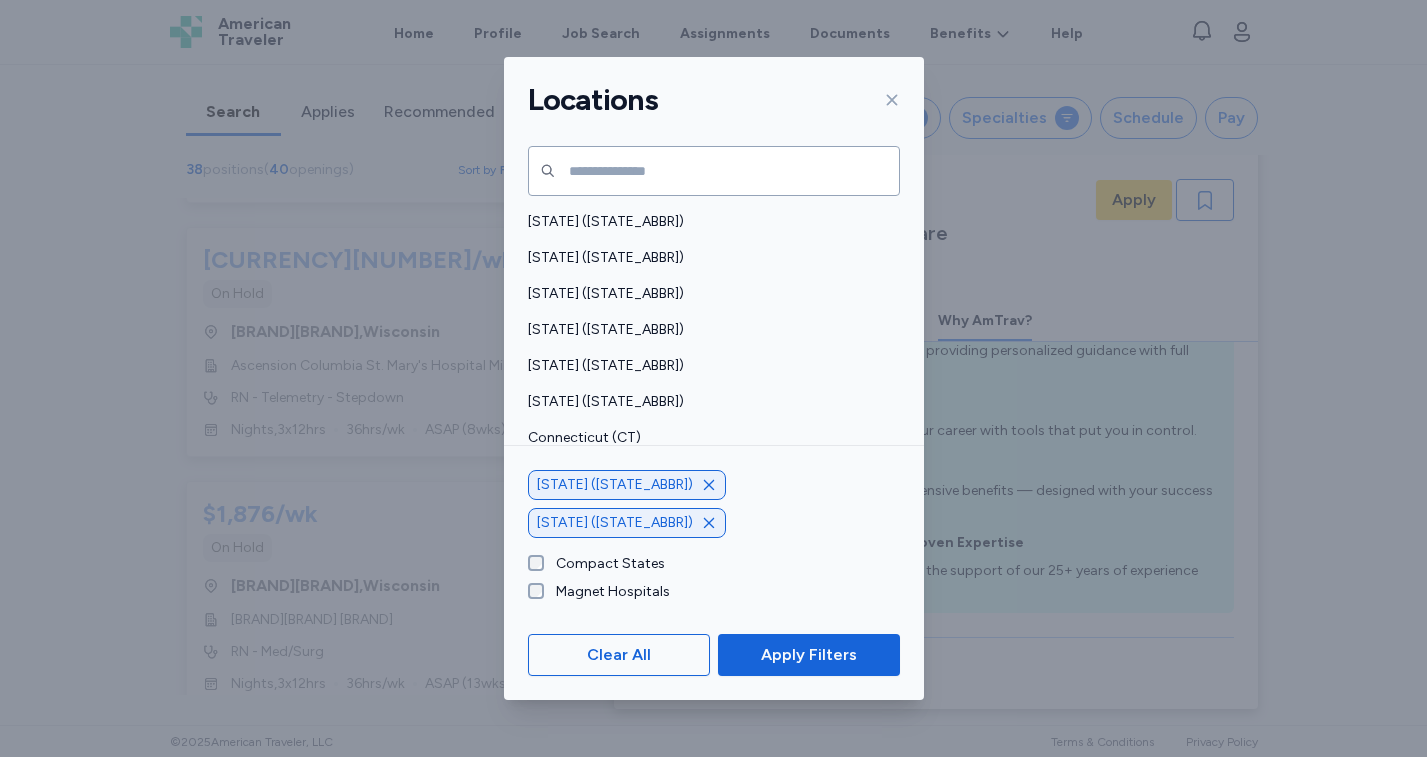click 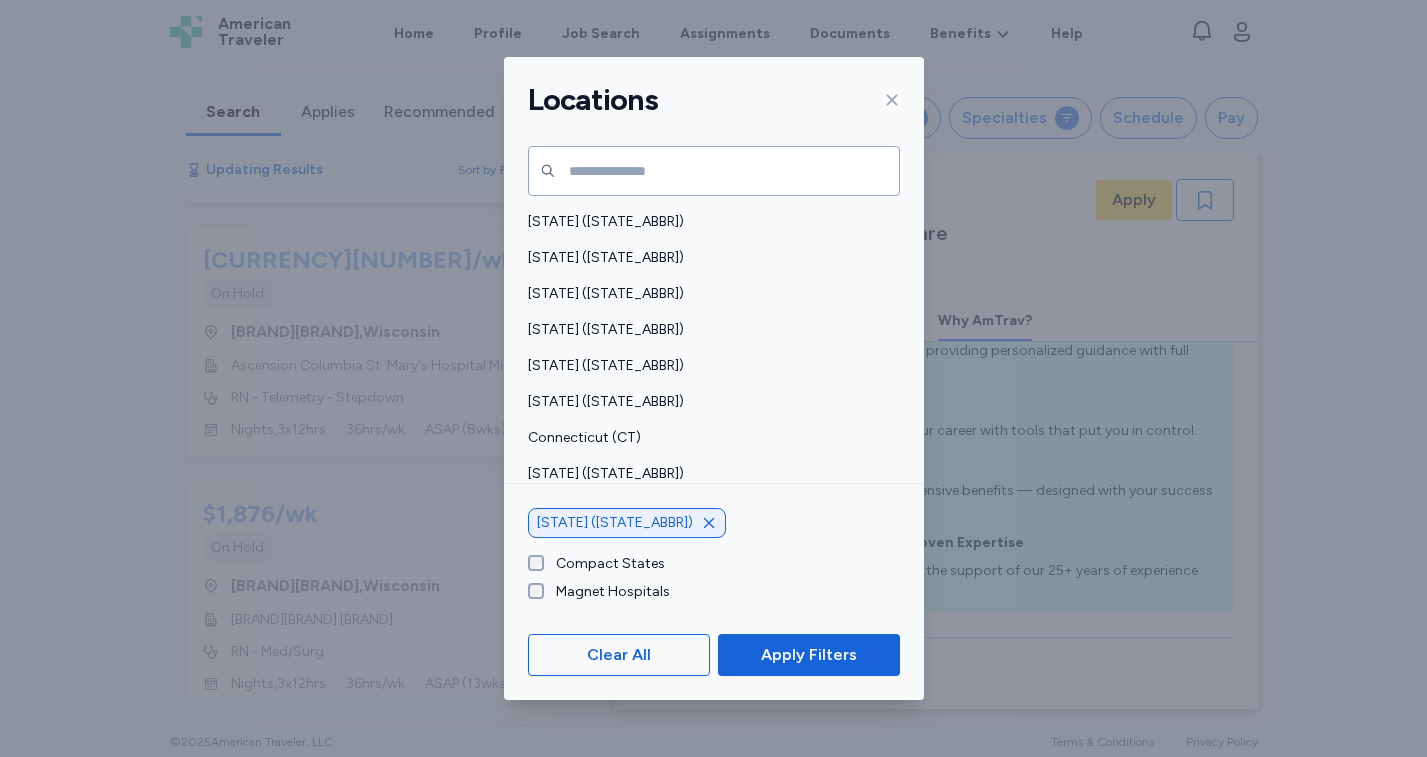 click 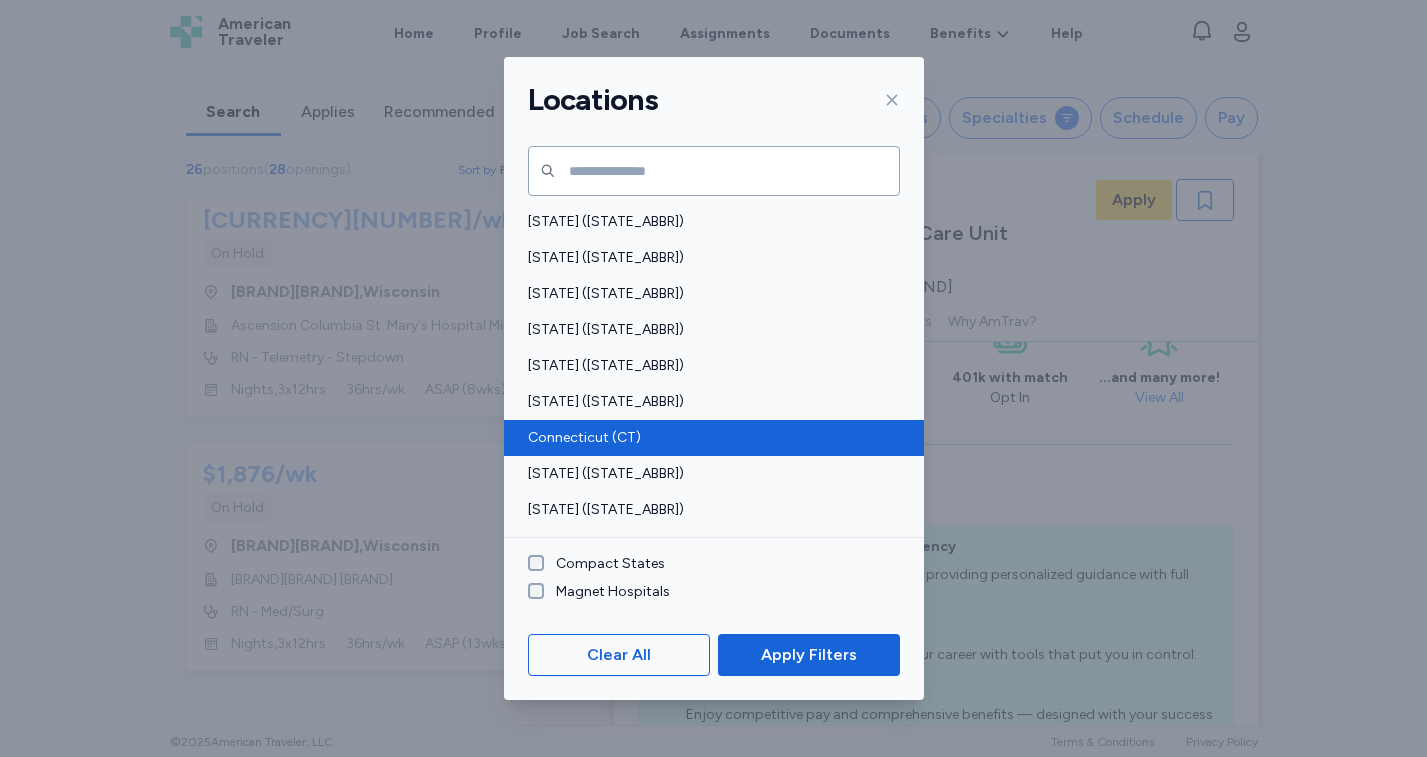 scroll, scrollTop: 2, scrollLeft: 0, axis: vertical 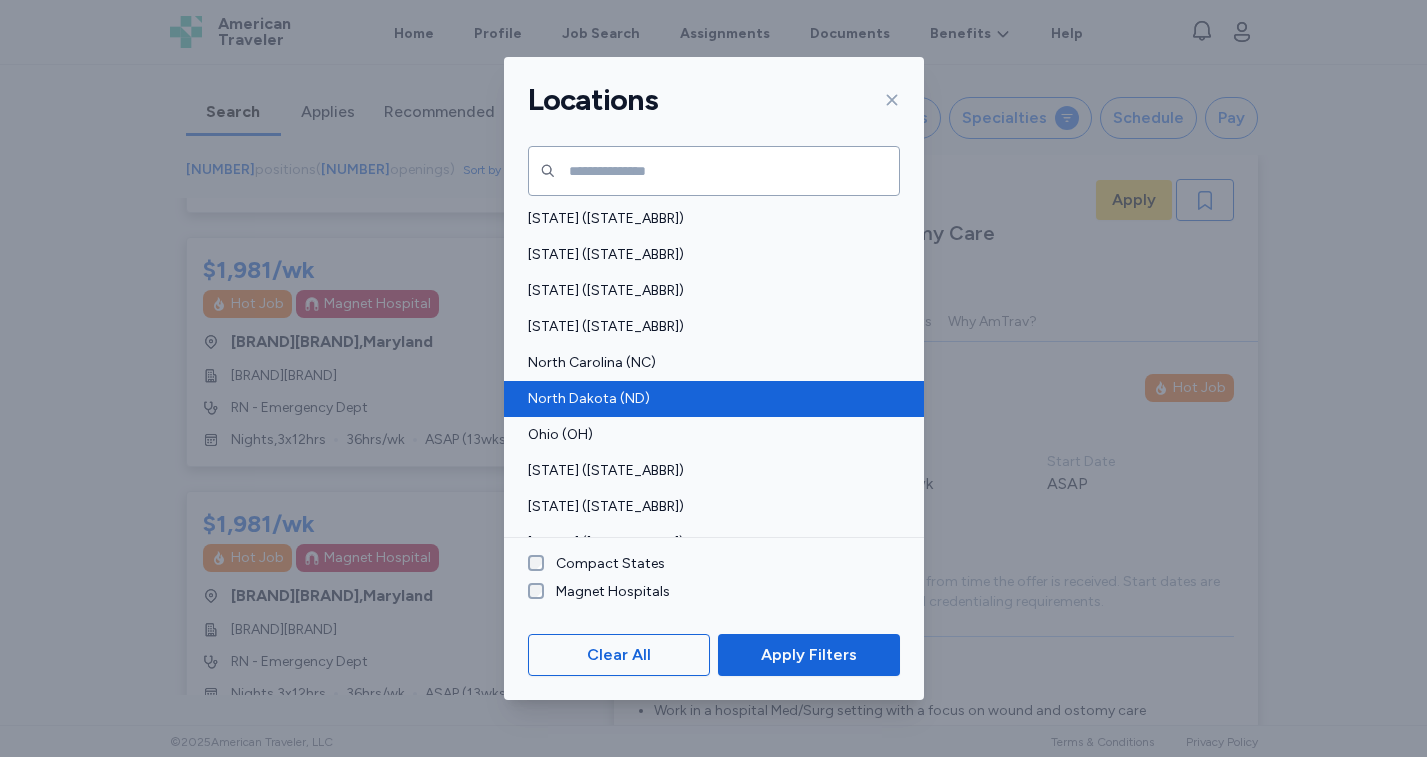 click on "North Dakota (ND)" at bounding box center [708, 399] 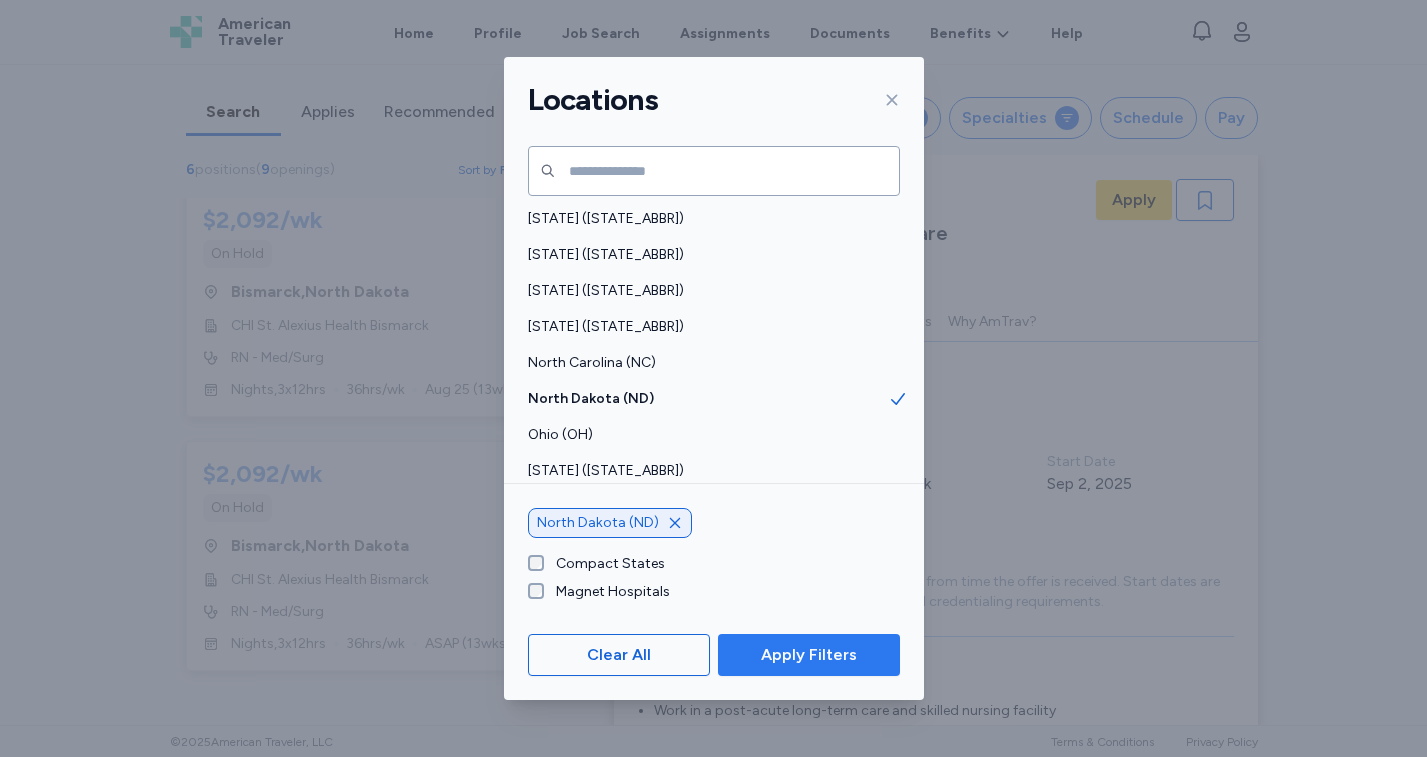 click on "Apply Filters" at bounding box center [809, 655] 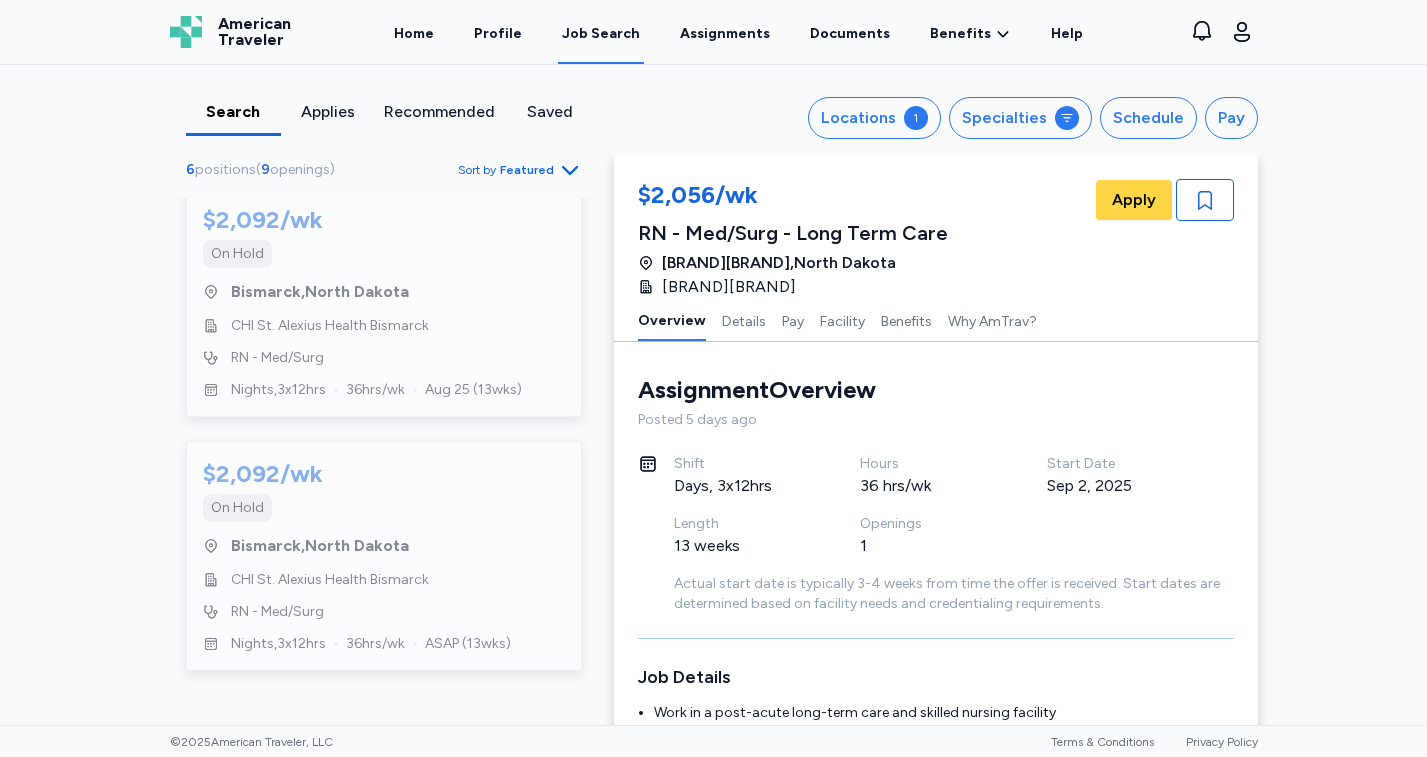 scroll, scrollTop: 0, scrollLeft: 0, axis: both 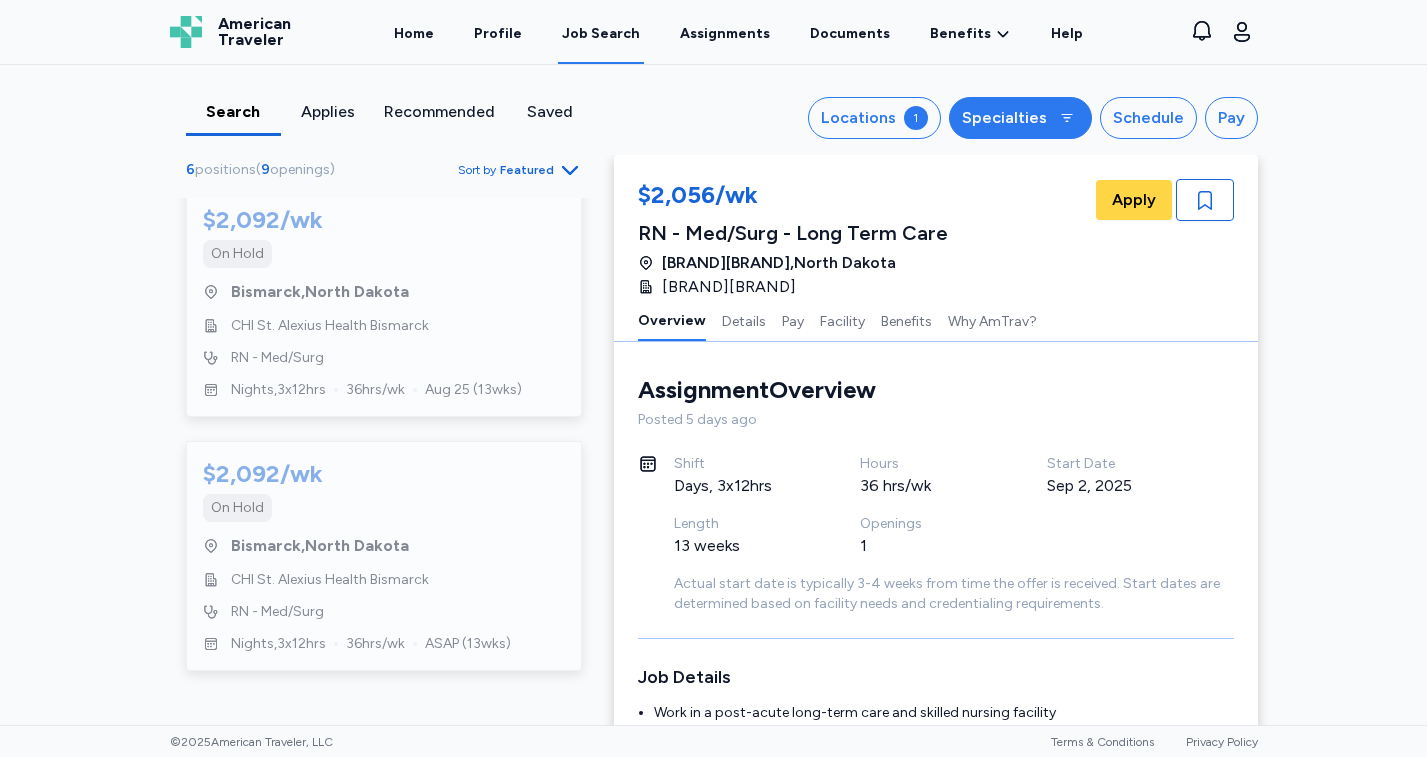 click 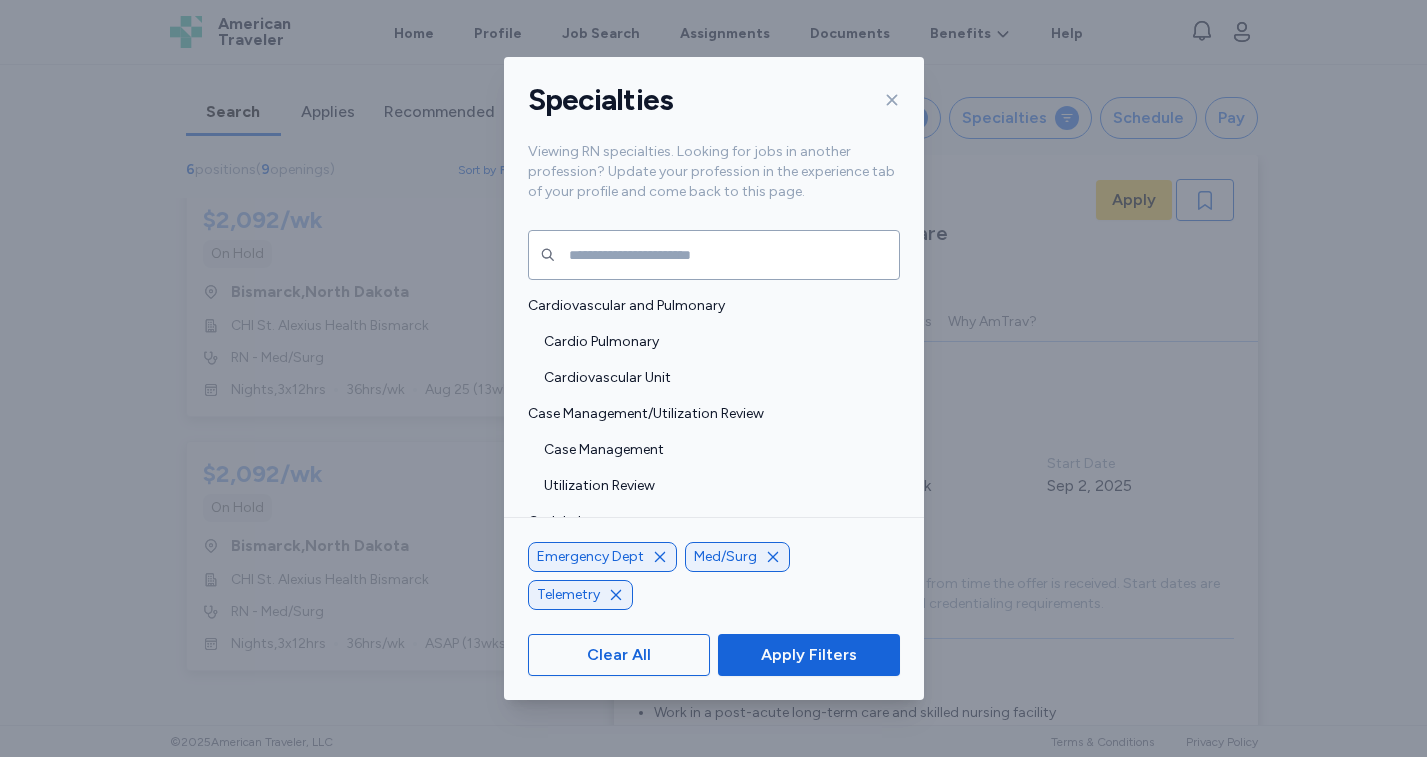 click 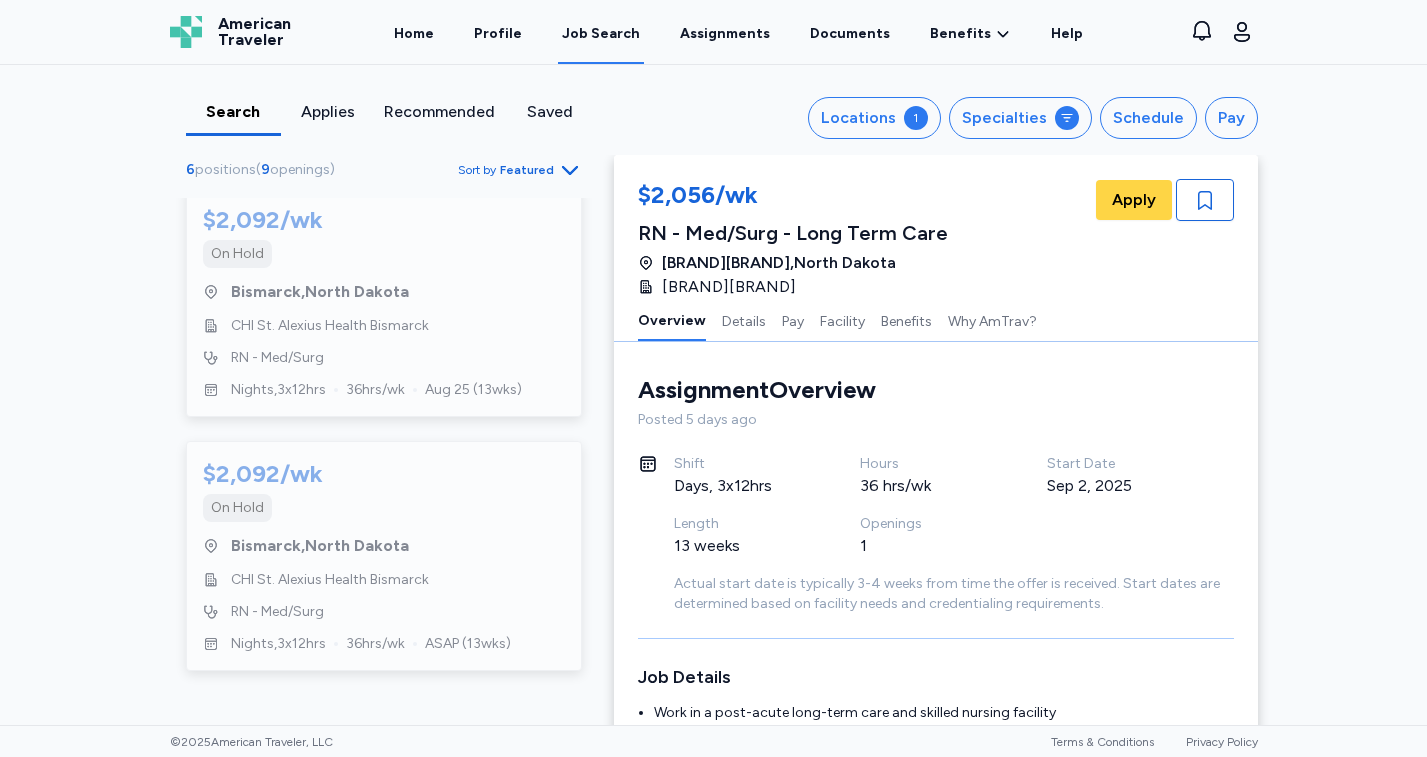 scroll, scrollTop: 0, scrollLeft: 0, axis: both 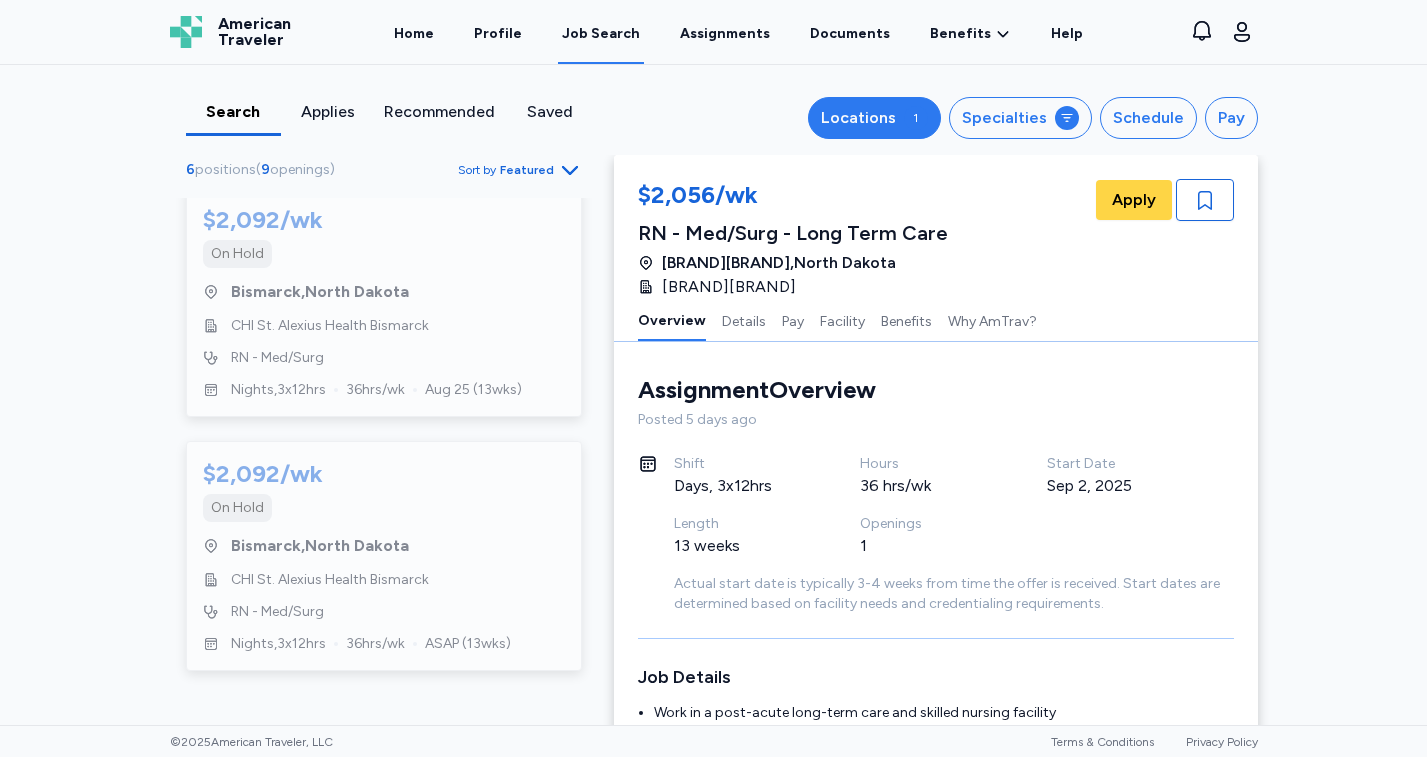 click on "Locations 1" at bounding box center [874, 118] 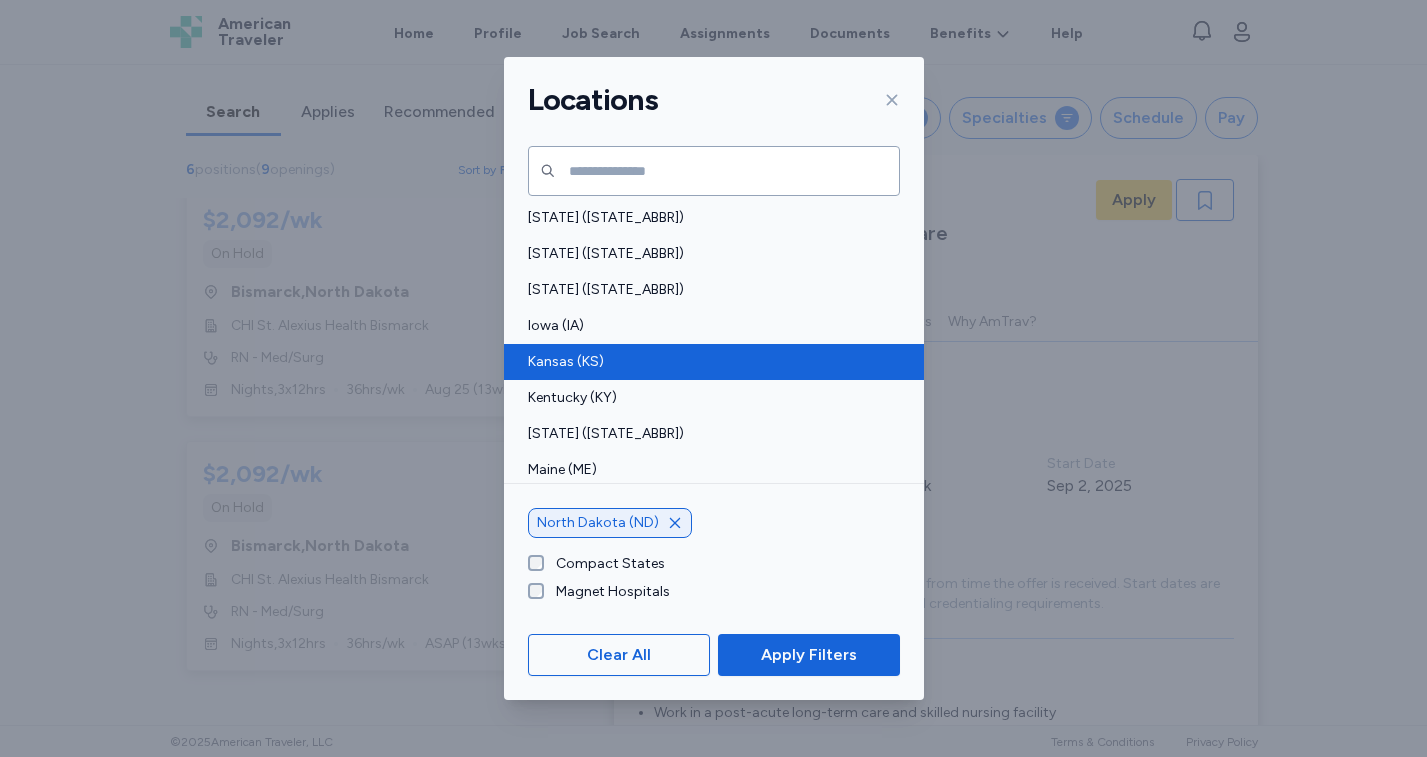 scroll, scrollTop: 423, scrollLeft: 0, axis: vertical 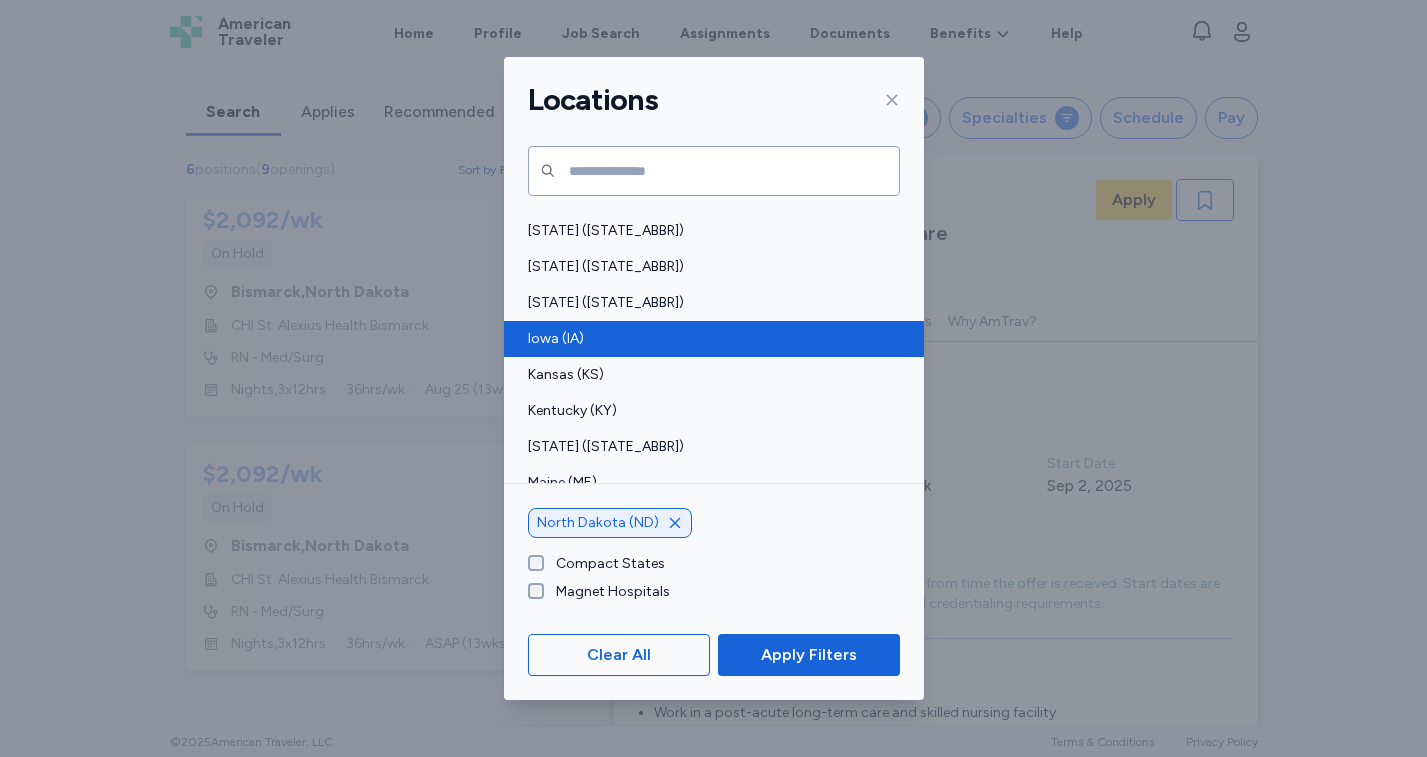 click on "Iowa (IA)" at bounding box center [708, 339] 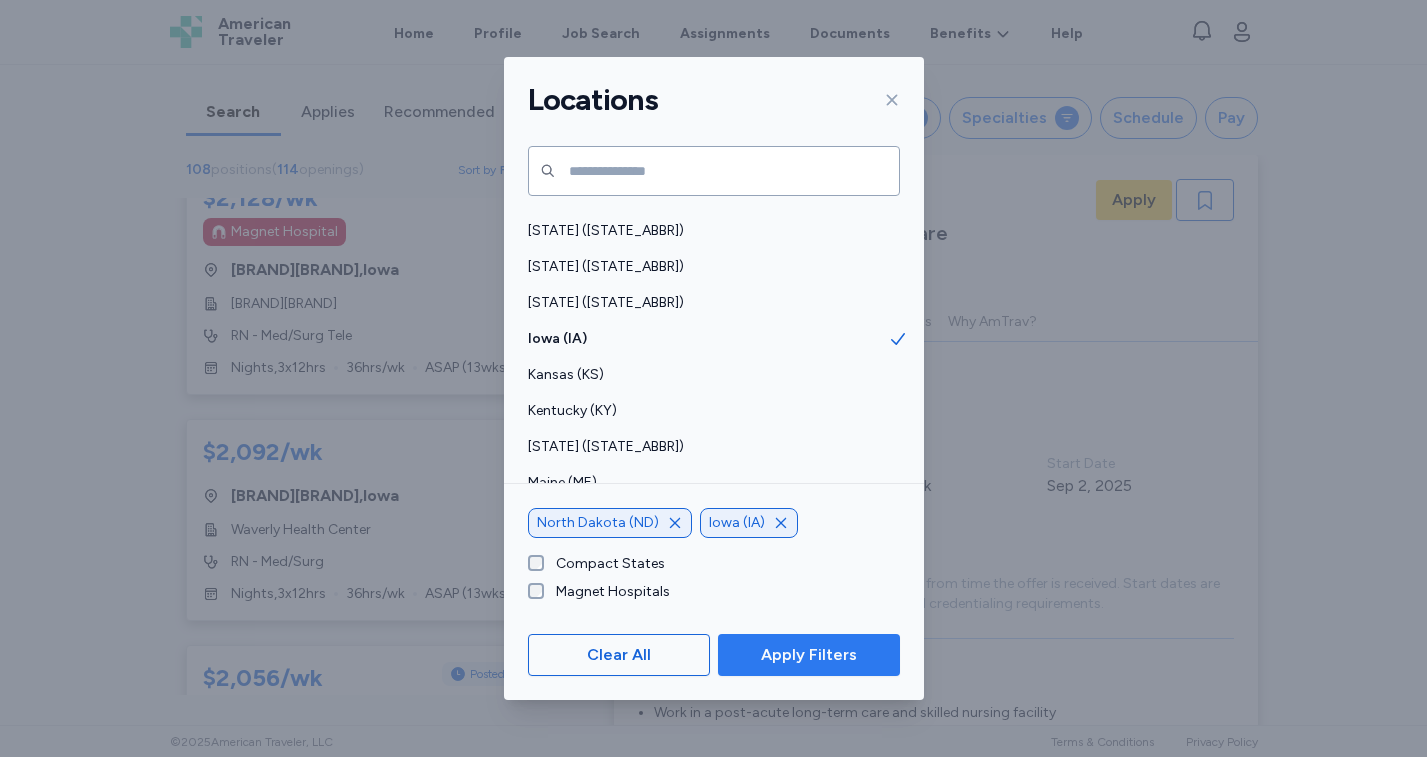 click on "Apply Filters" at bounding box center (809, 655) 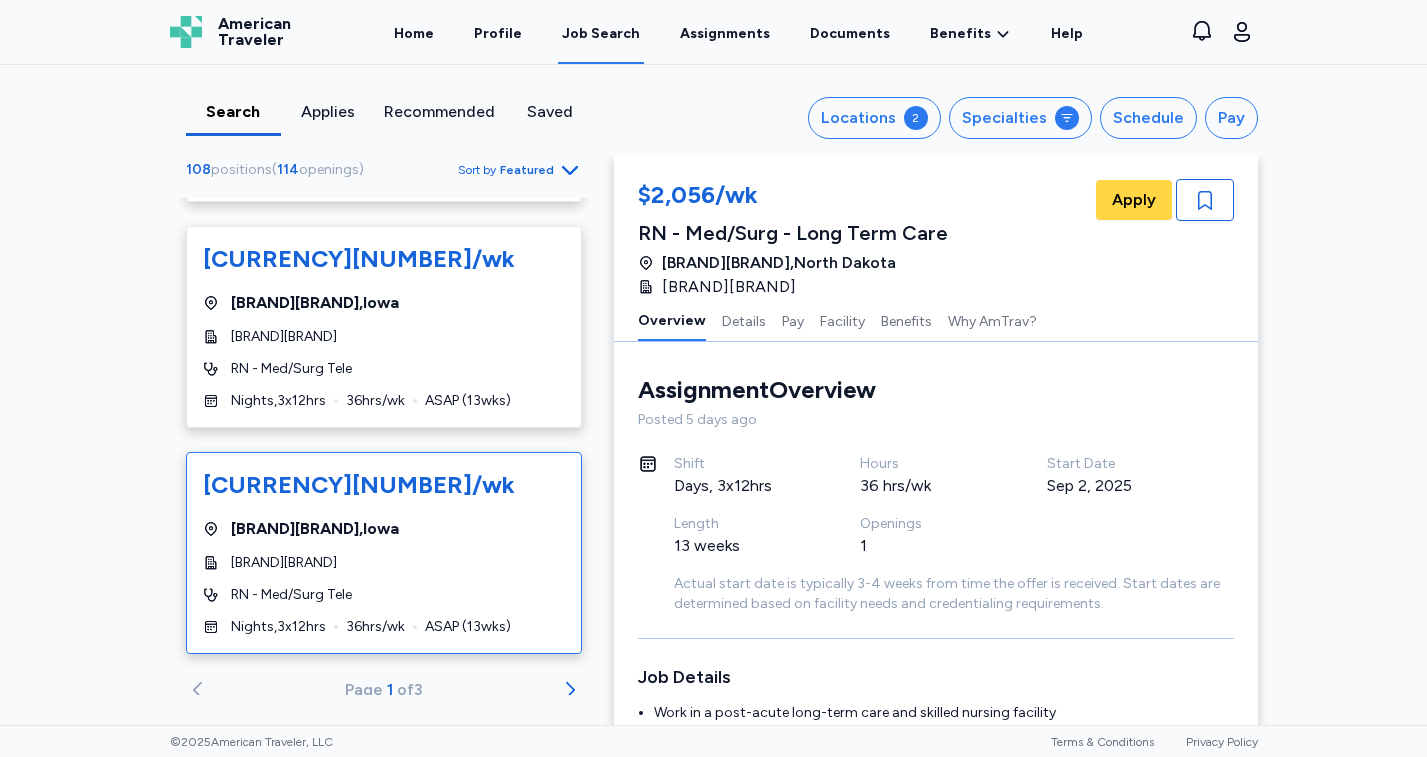 scroll, scrollTop: 10963, scrollLeft: 0, axis: vertical 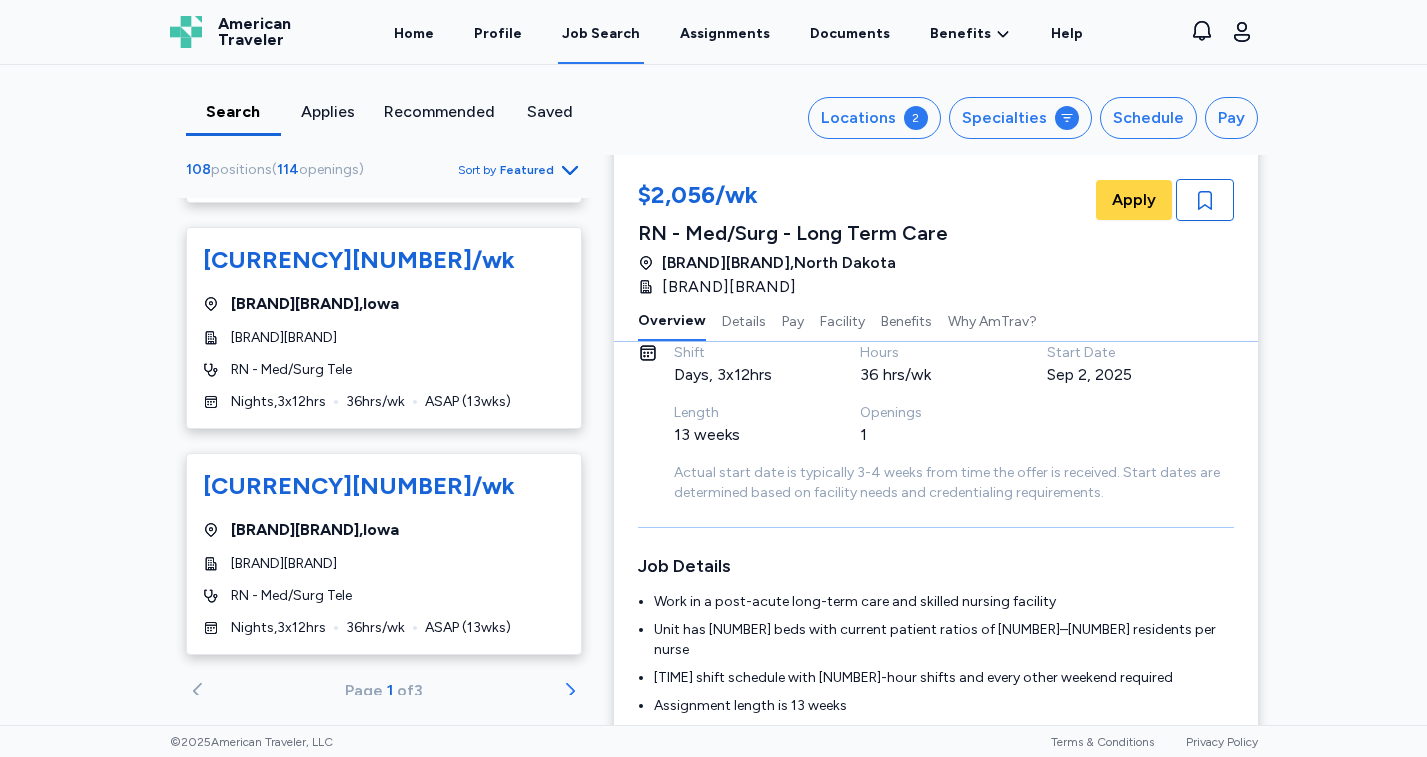 click 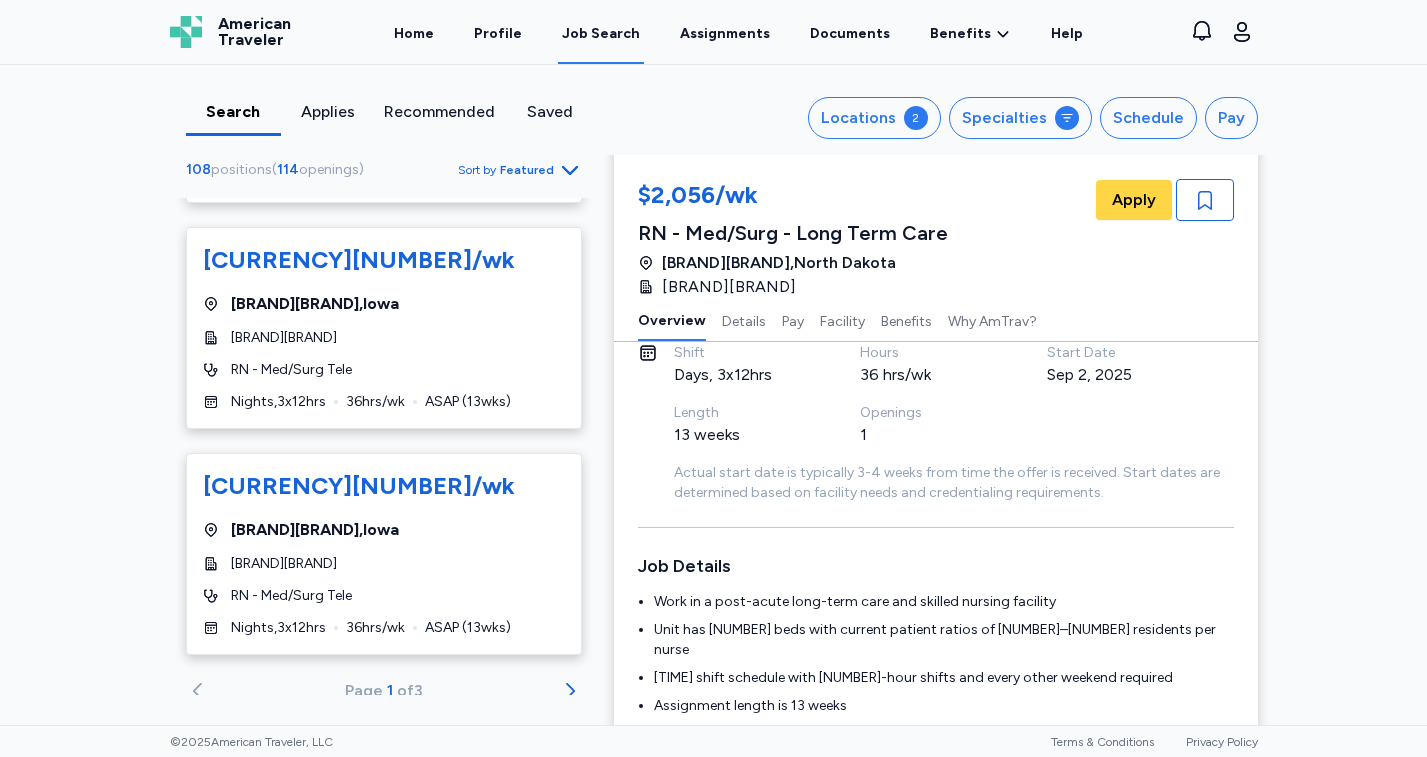 scroll, scrollTop: 0, scrollLeft: 0, axis: both 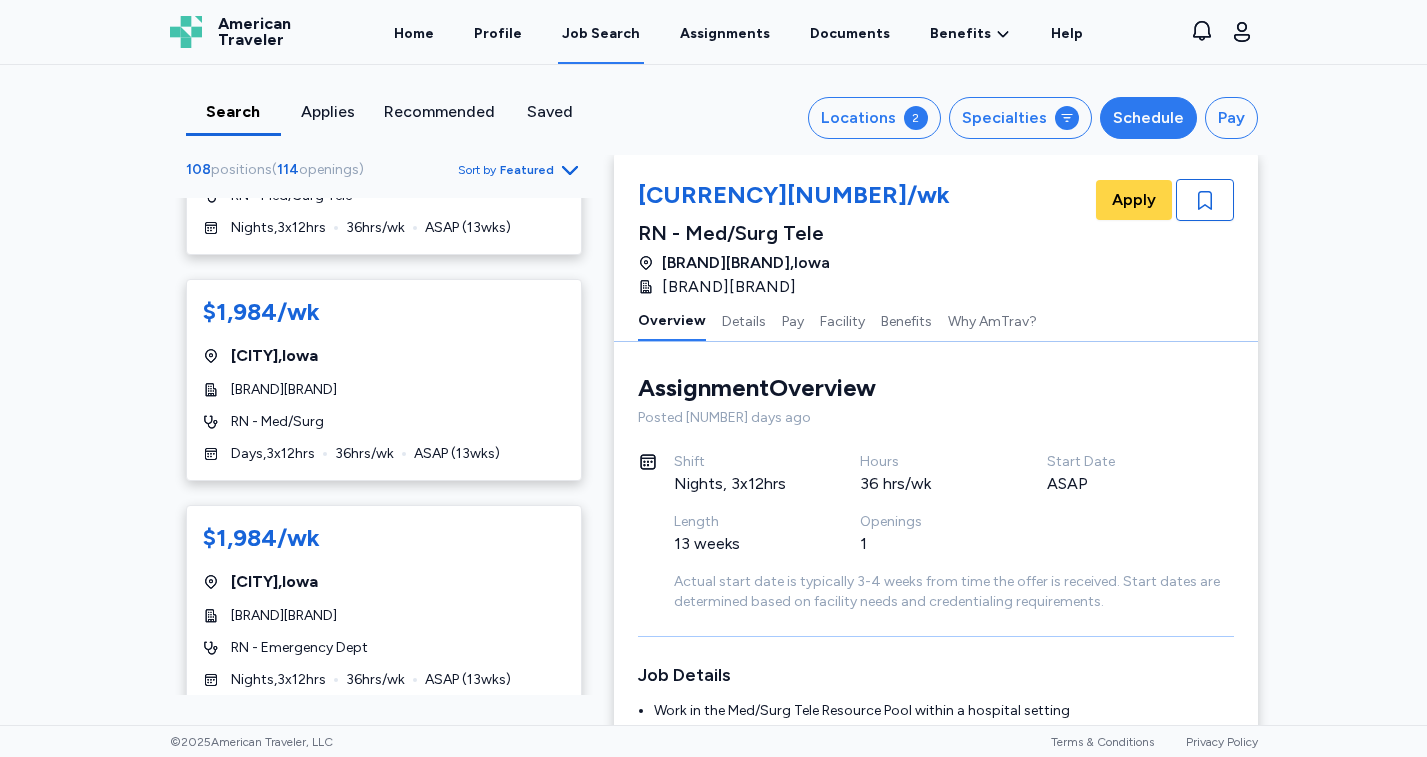 click on "Schedule" at bounding box center [1148, 118] 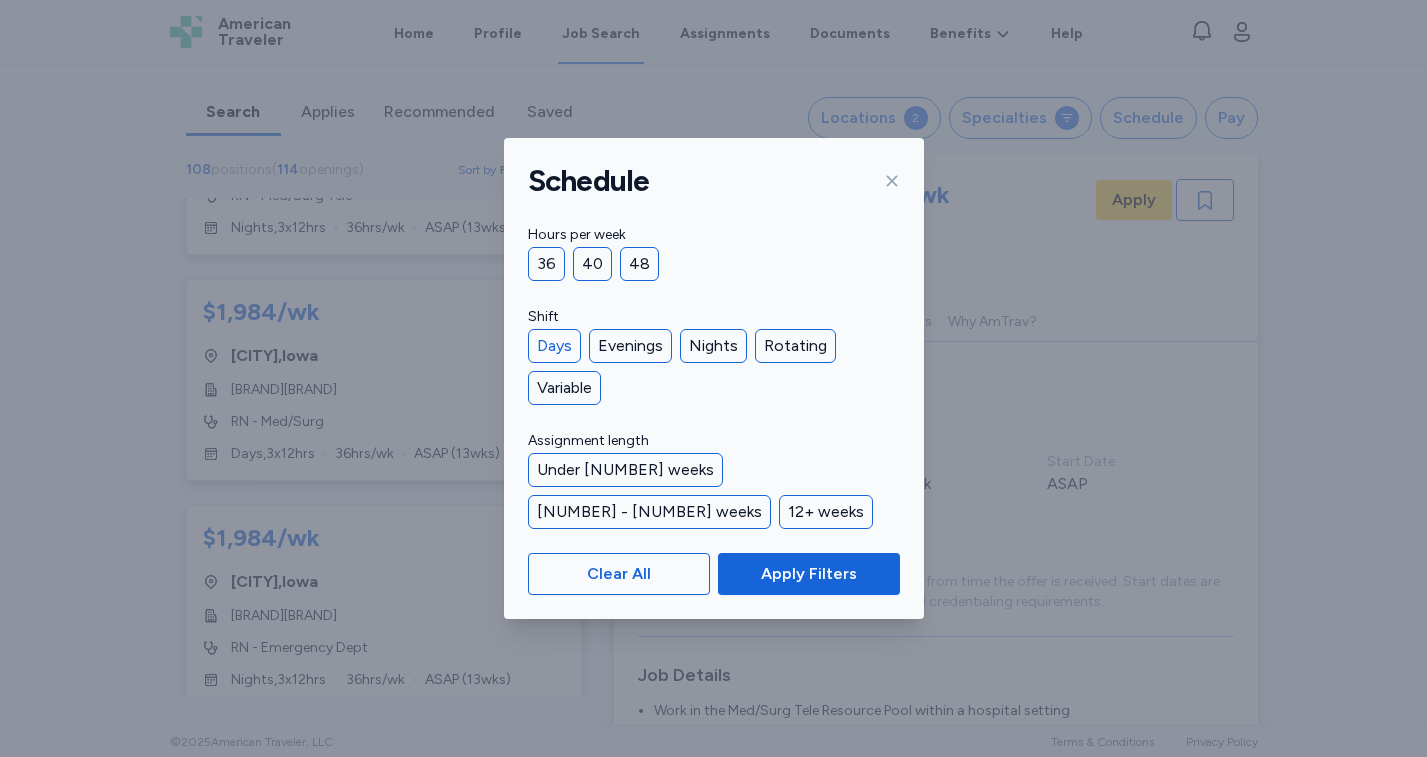 click on "Days" at bounding box center [554, 346] 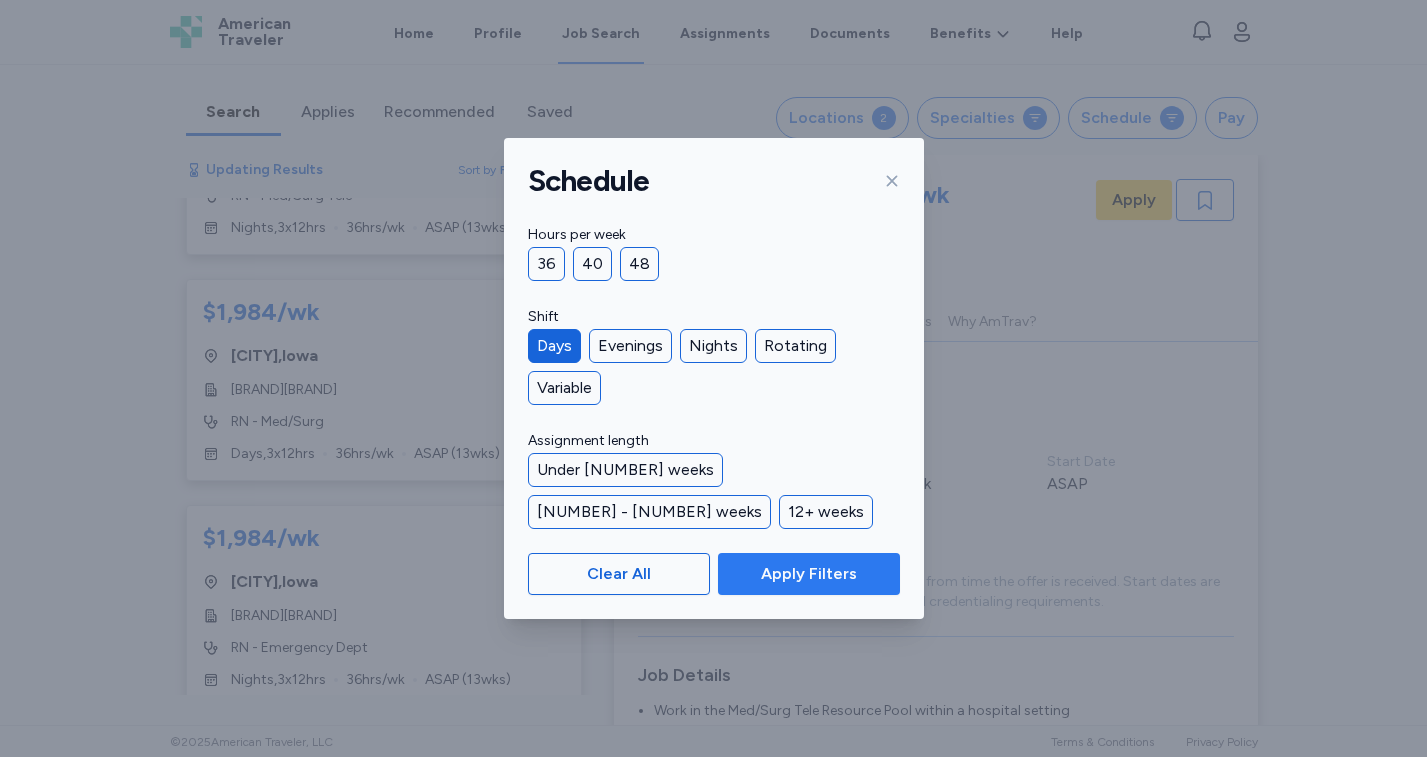 click on "Apply Filters" at bounding box center [809, 574] 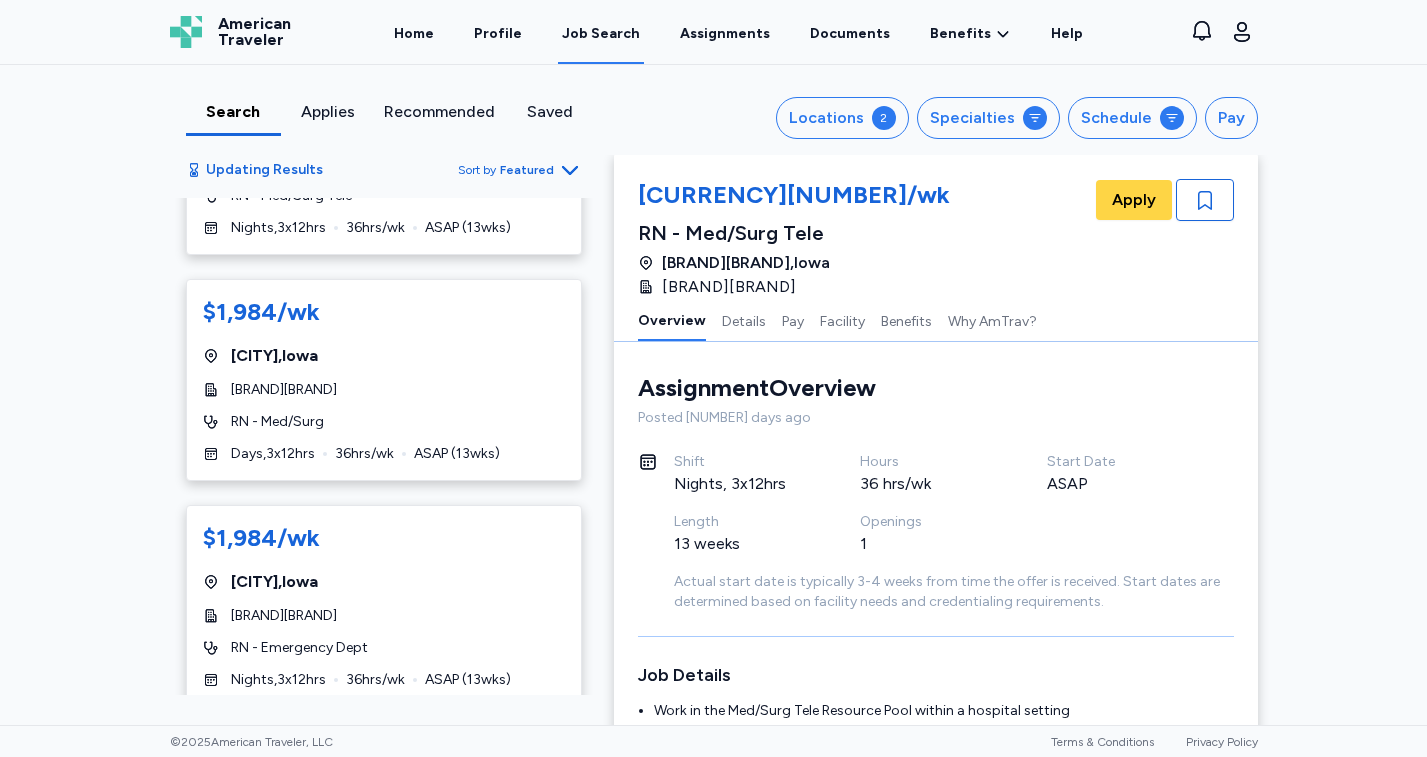 scroll, scrollTop: 7469, scrollLeft: 0, axis: vertical 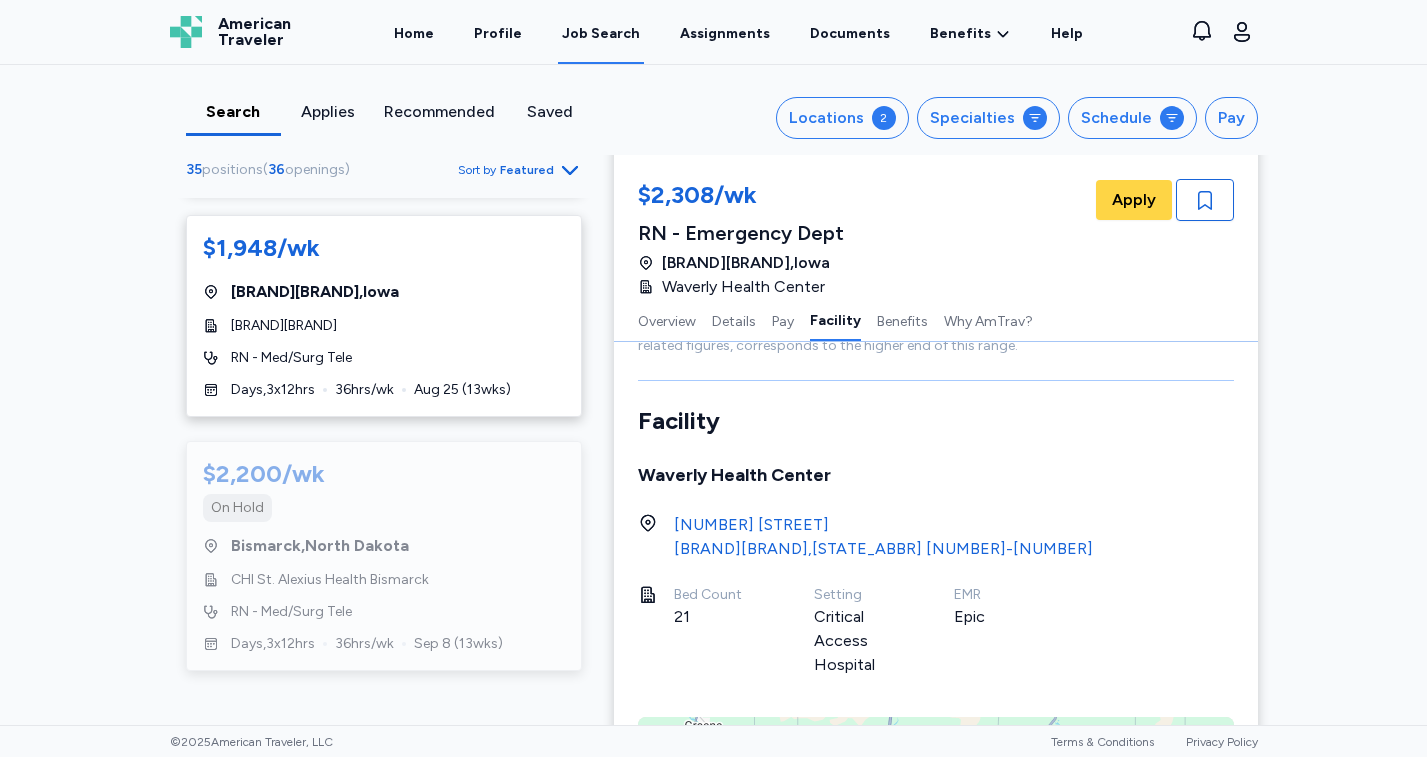 click on "[NUMBER] [STREET]" at bounding box center (883, 525) 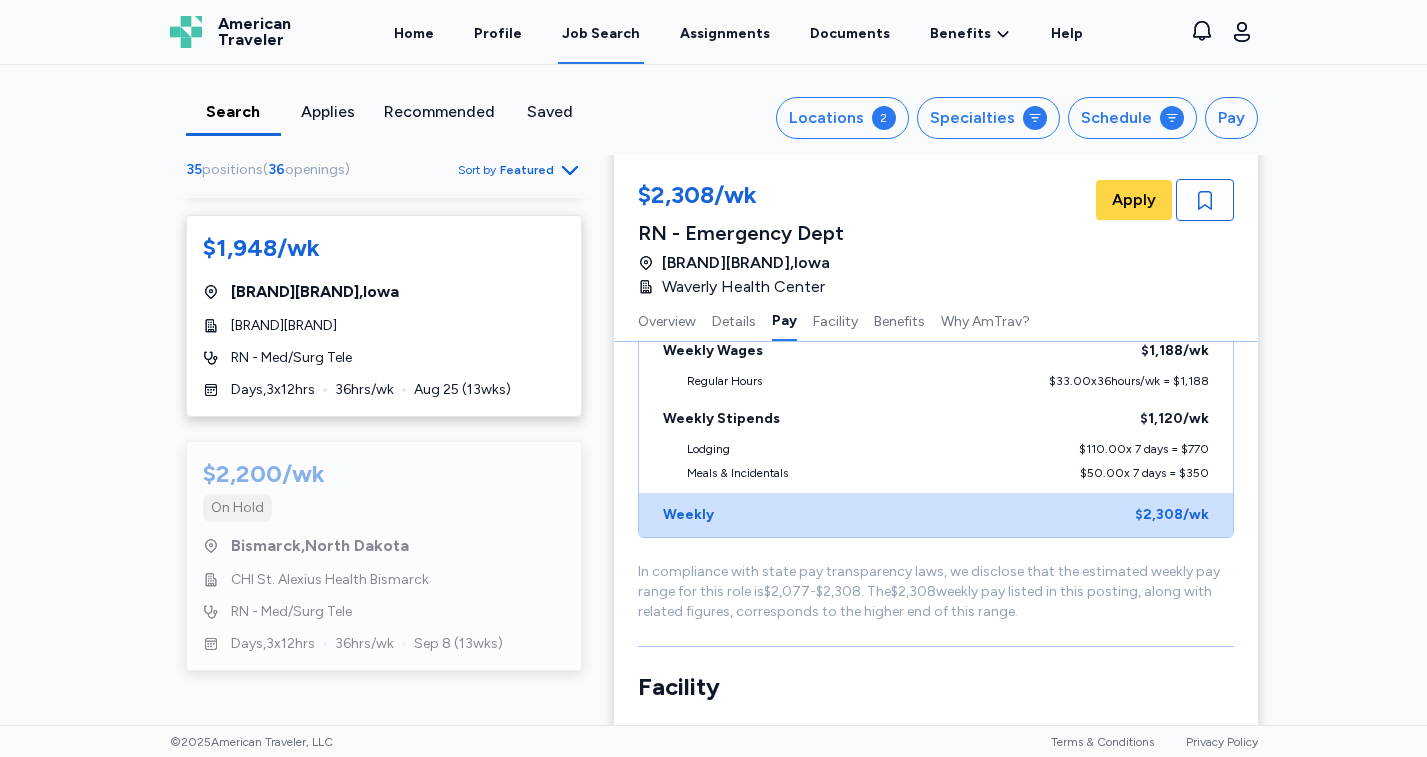 scroll, scrollTop: 1289, scrollLeft: 0, axis: vertical 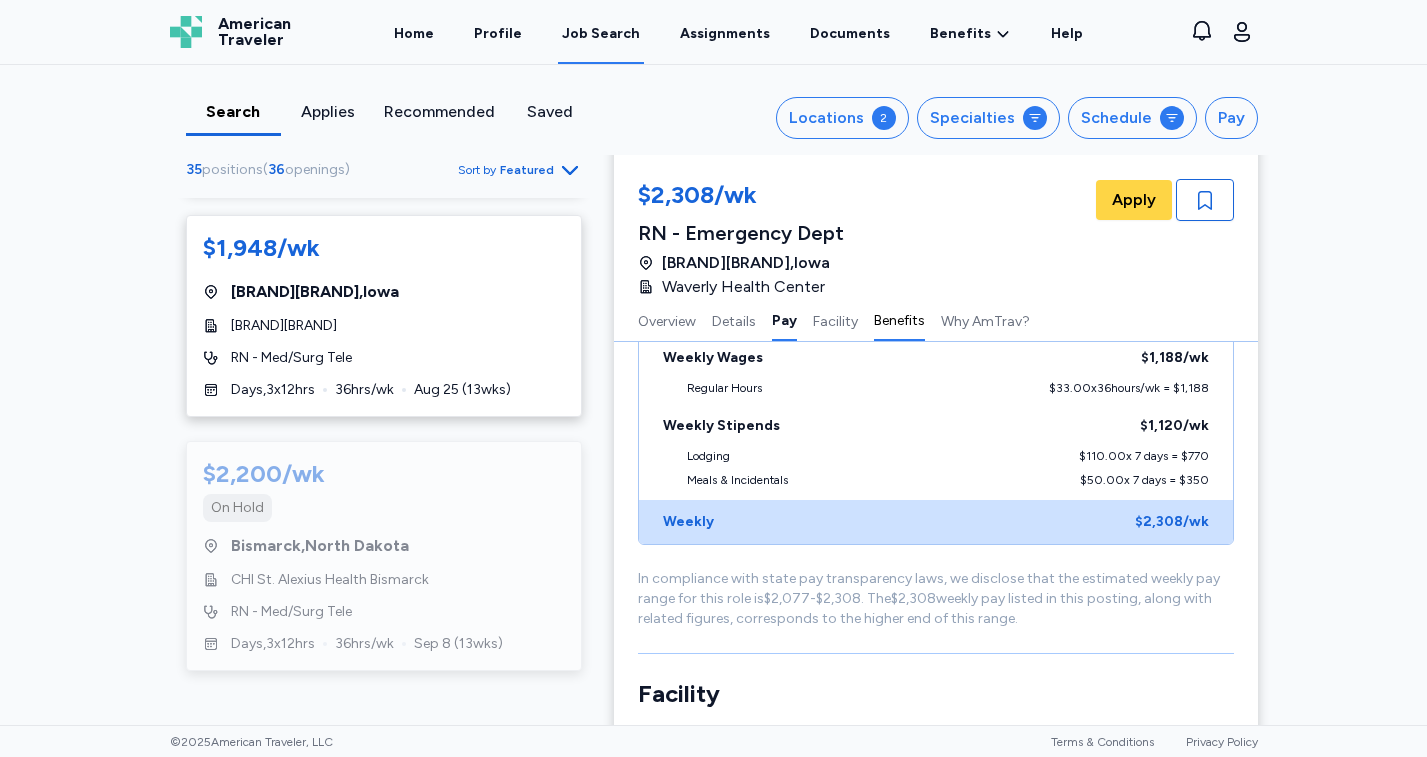 click on "Benefits" at bounding box center (899, 320) 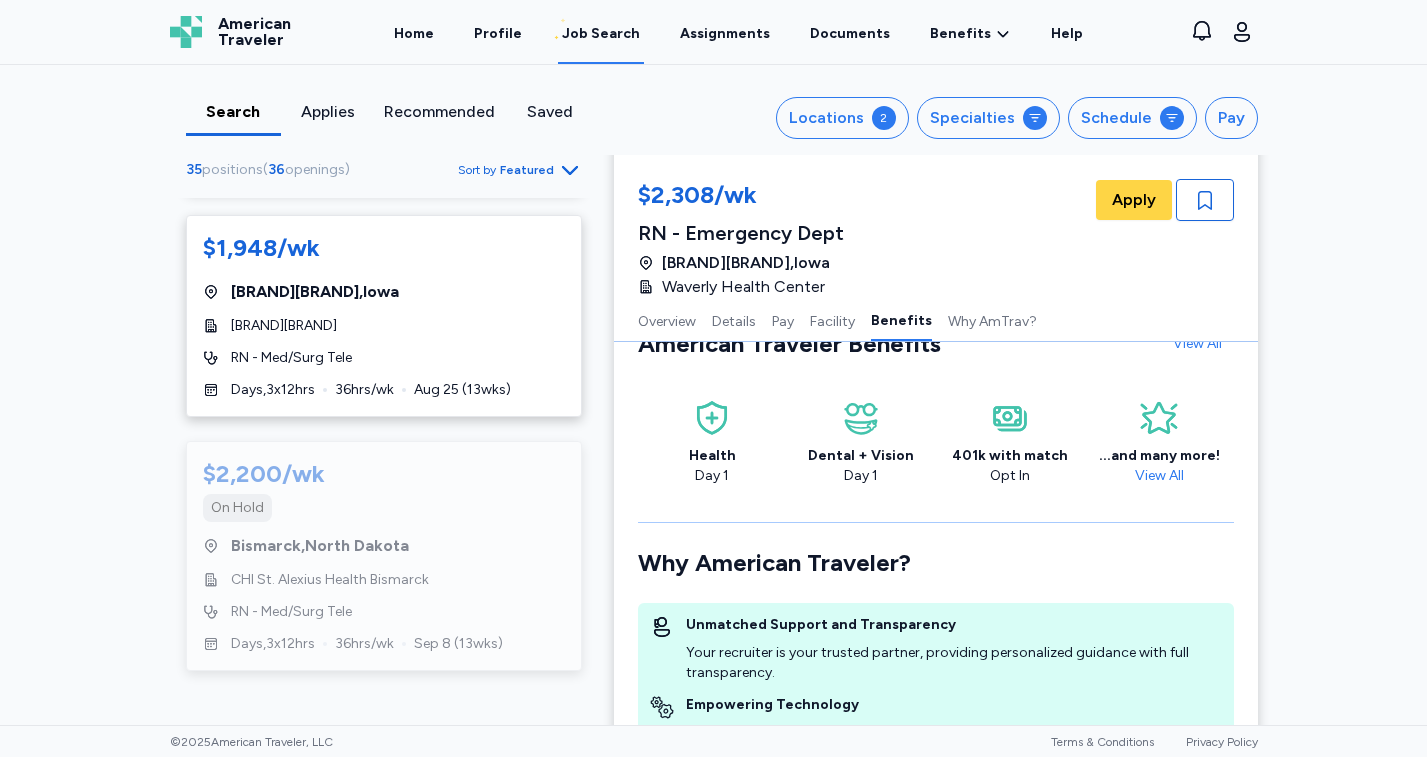 scroll, scrollTop: 2353, scrollLeft: 0, axis: vertical 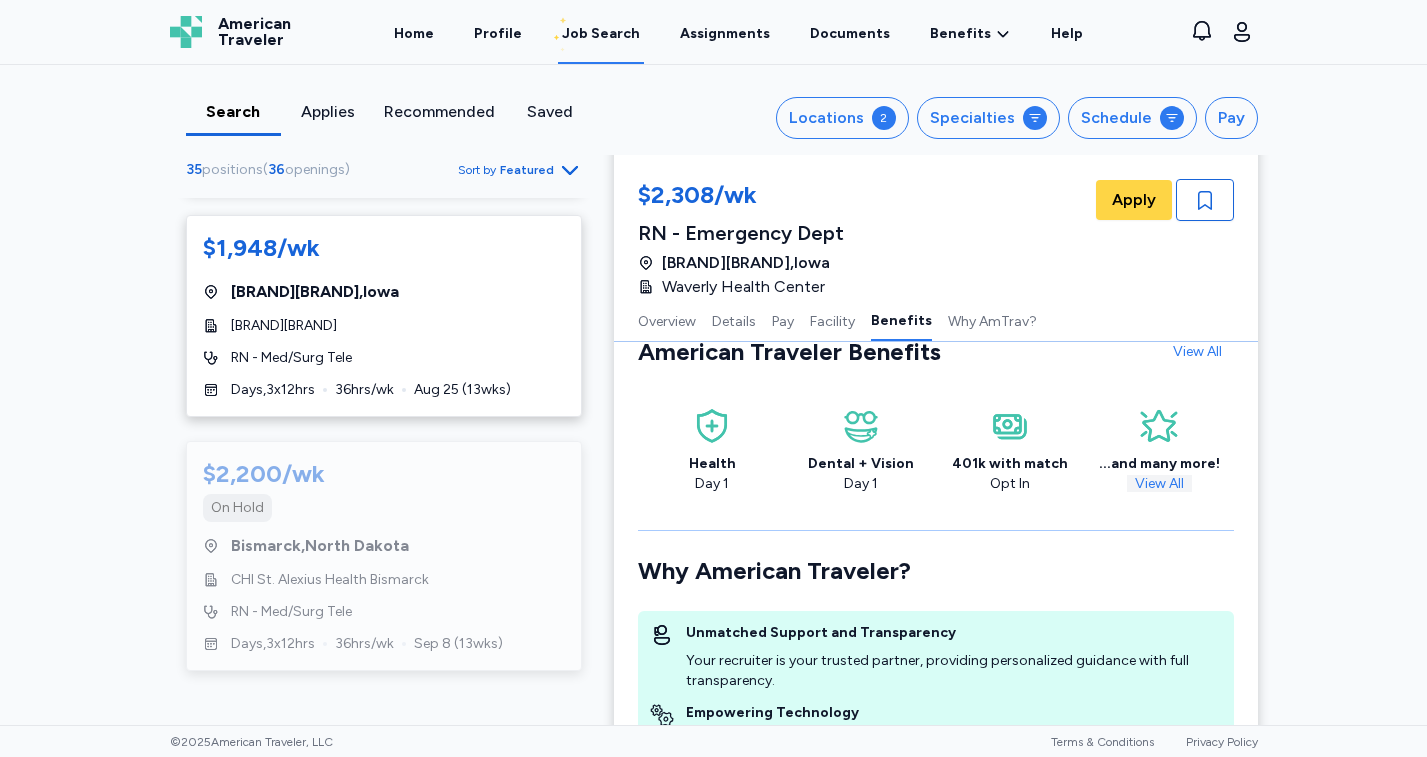 click on "View All" at bounding box center [1159, 483] 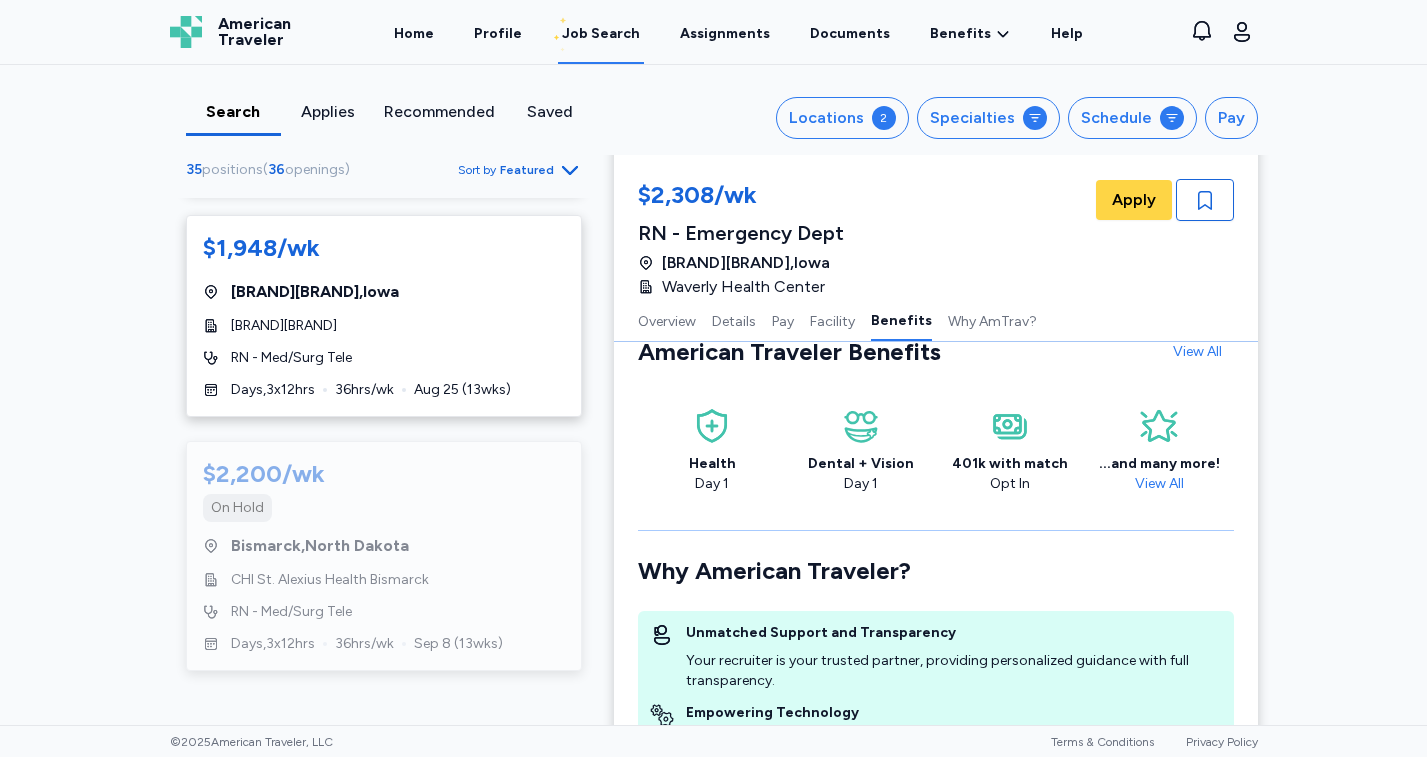 scroll, scrollTop: 0, scrollLeft: 0, axis: both 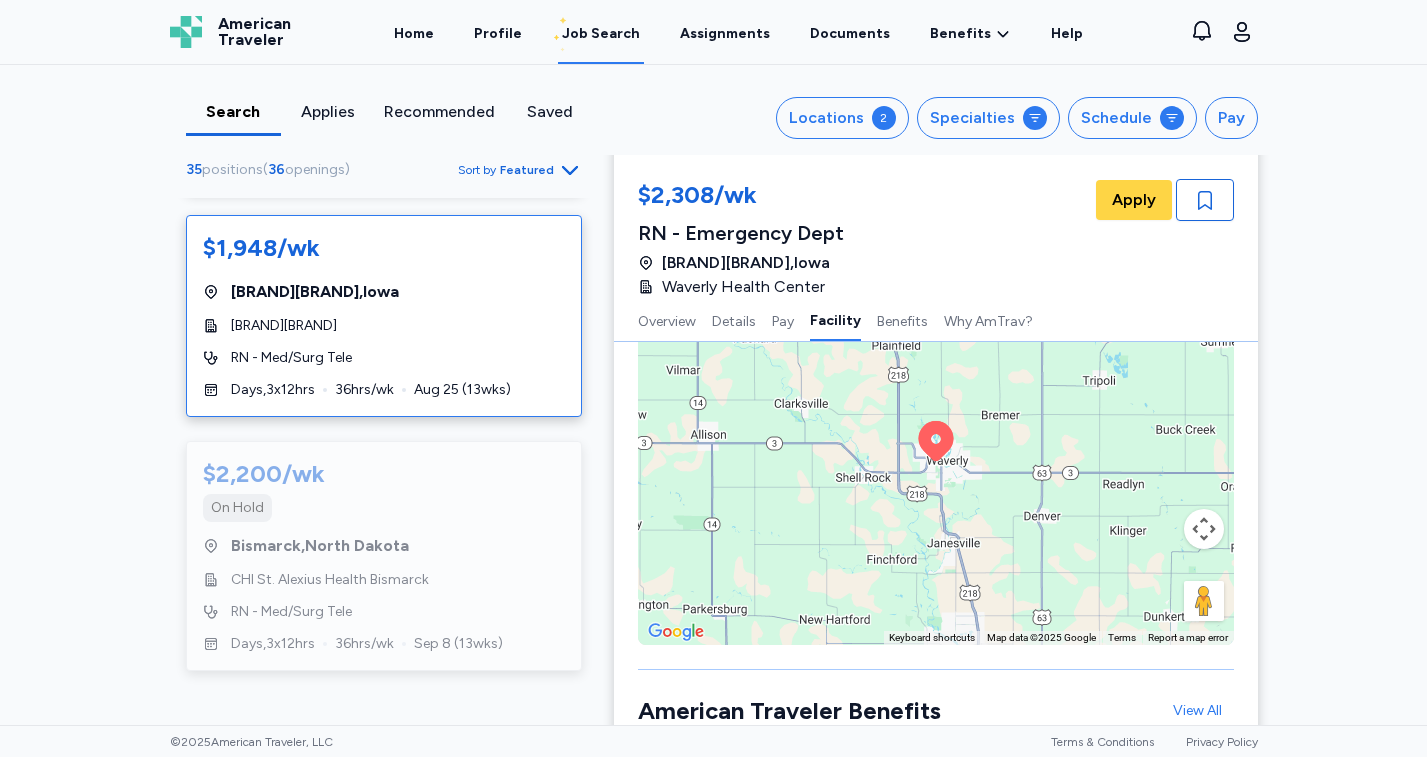 click on "[BRAND][BRAND]" at bounding box center [284, 326] 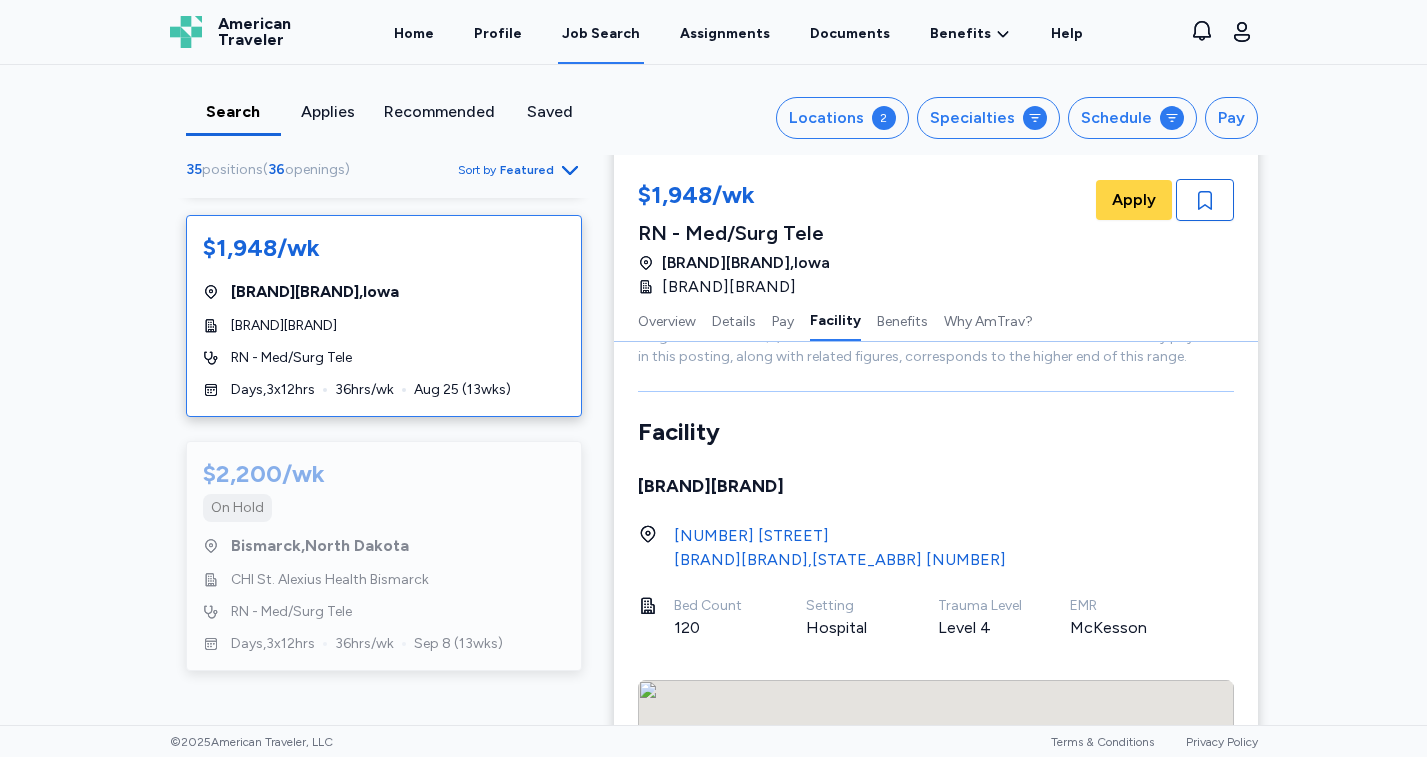 scroll, scrollTop: 1758, scrollLeft: 0, axis: vertical 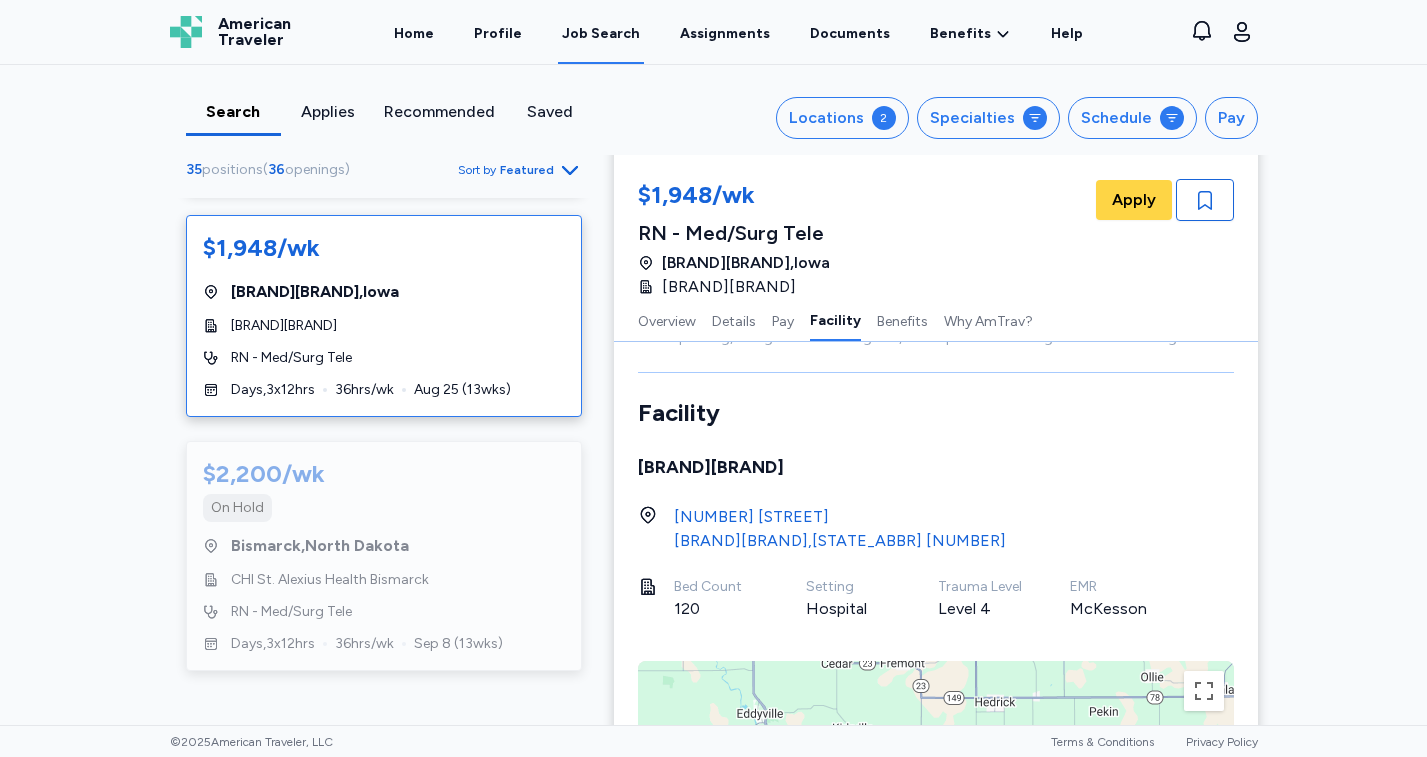 click on "[NUMBER] [STREET]" at bounding box center [840, 517] 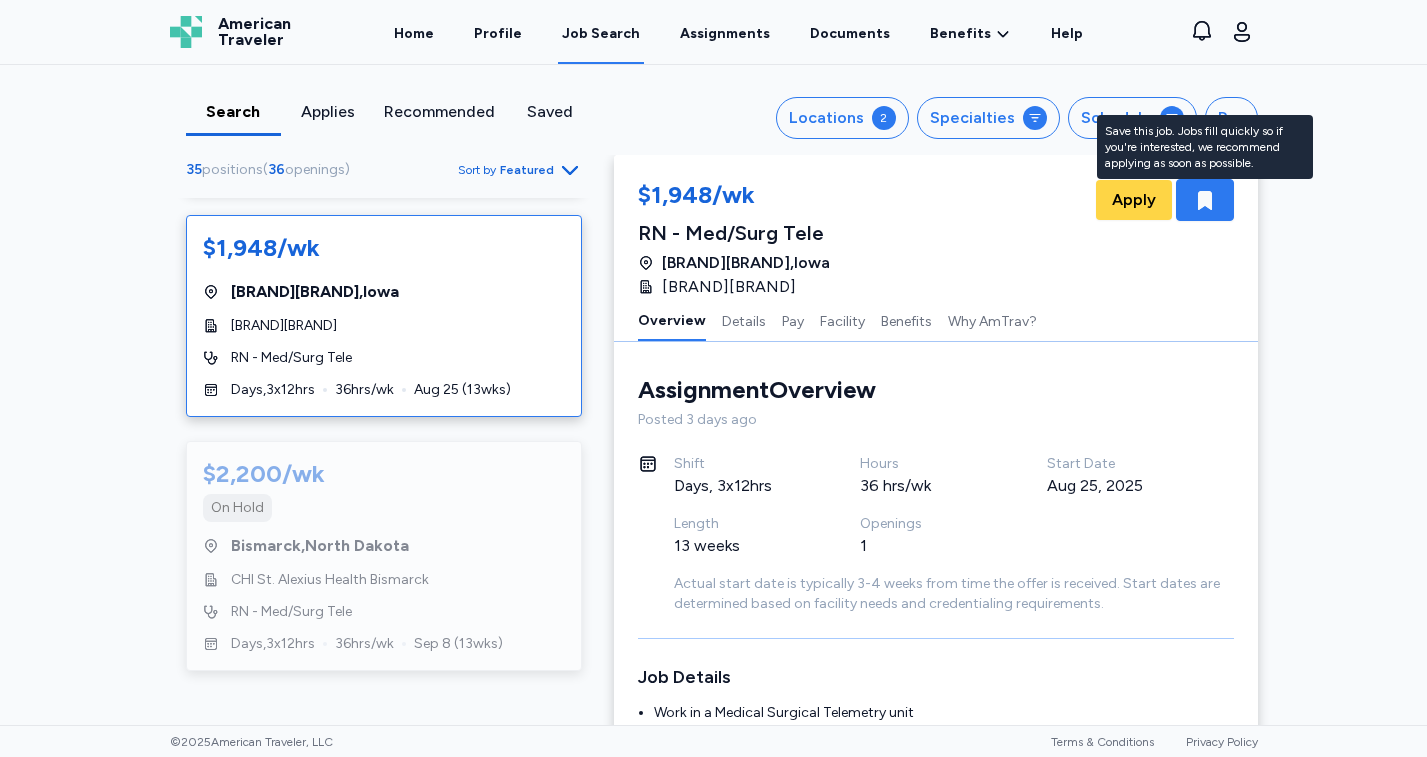 scroll, scrollTop: 0, scrollLeft: 0, axis: both 